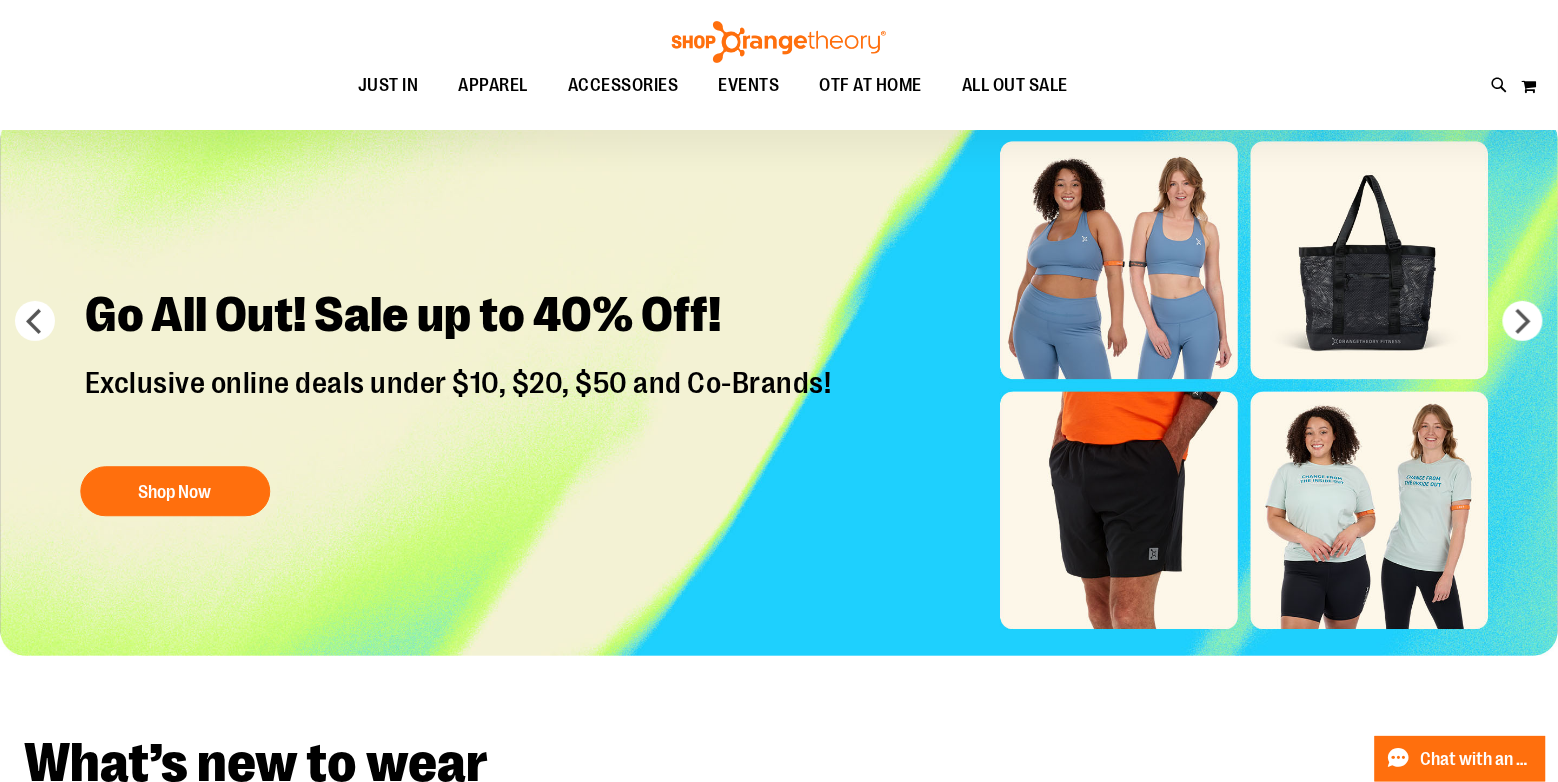 scroll, scrollTop: 100, scrollLeft: 0, axis: vertical 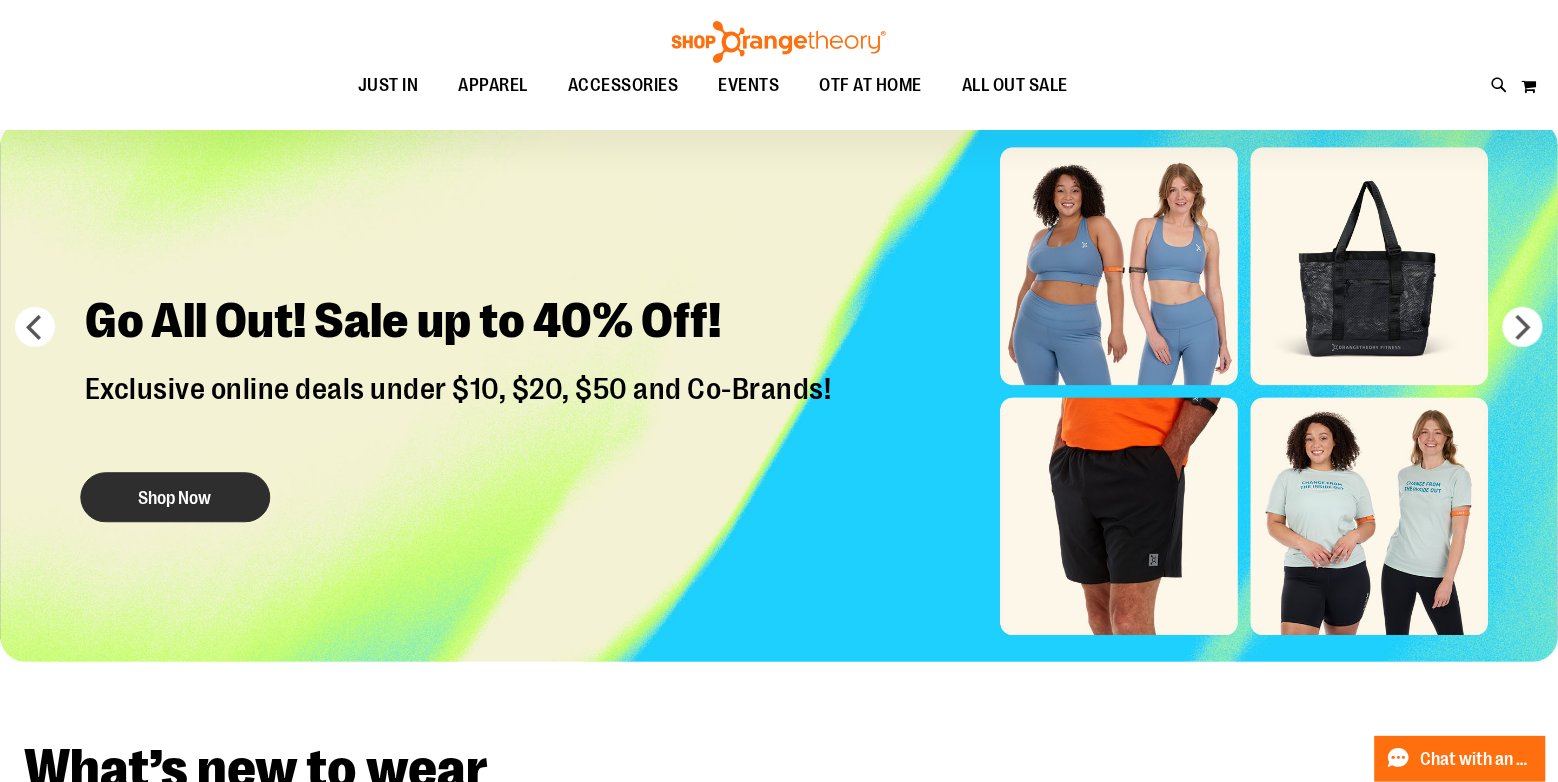 type on "**********" 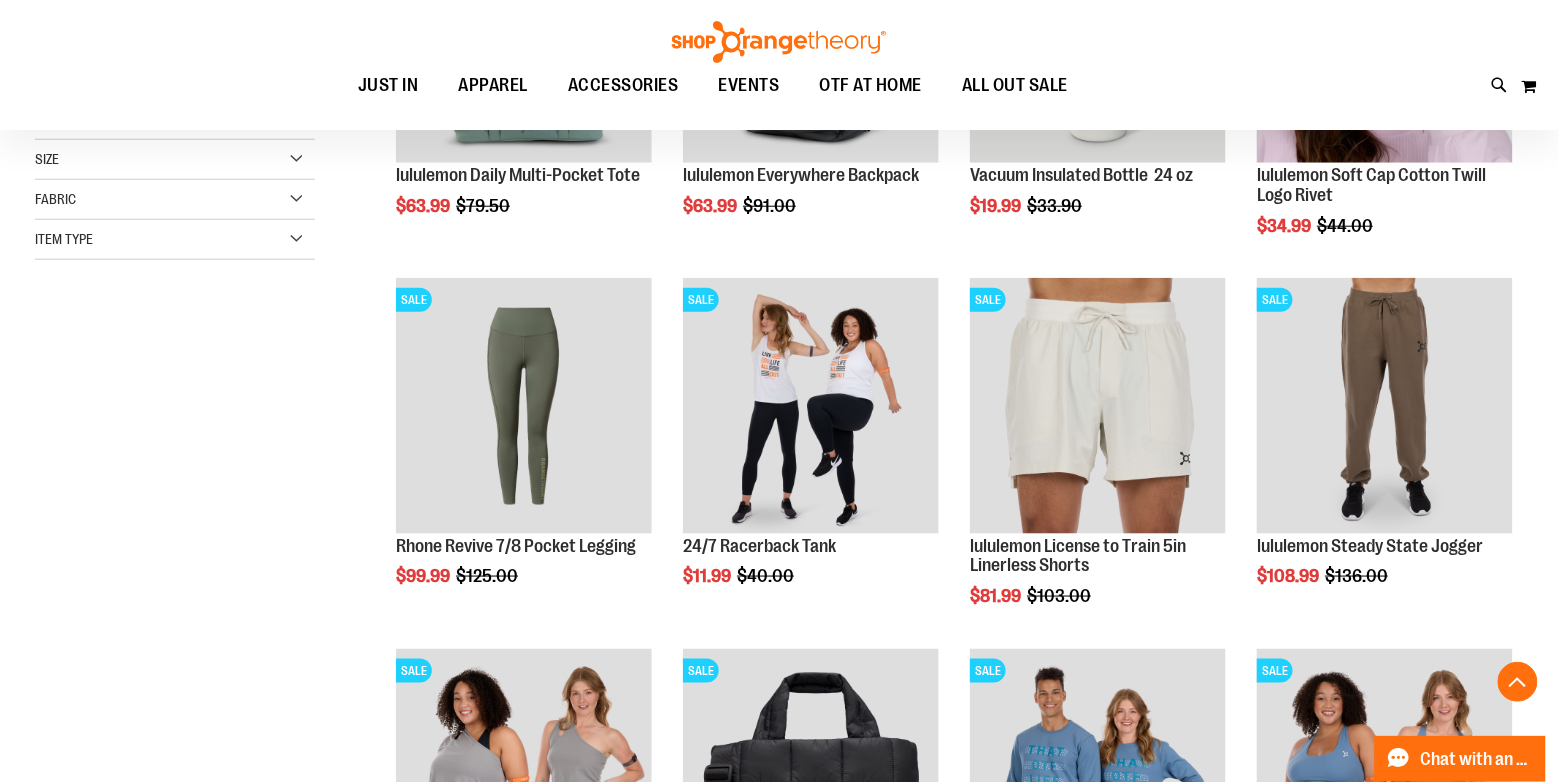 scroll, scrollTop: 700, scrollLeft: 0, axis: vertical 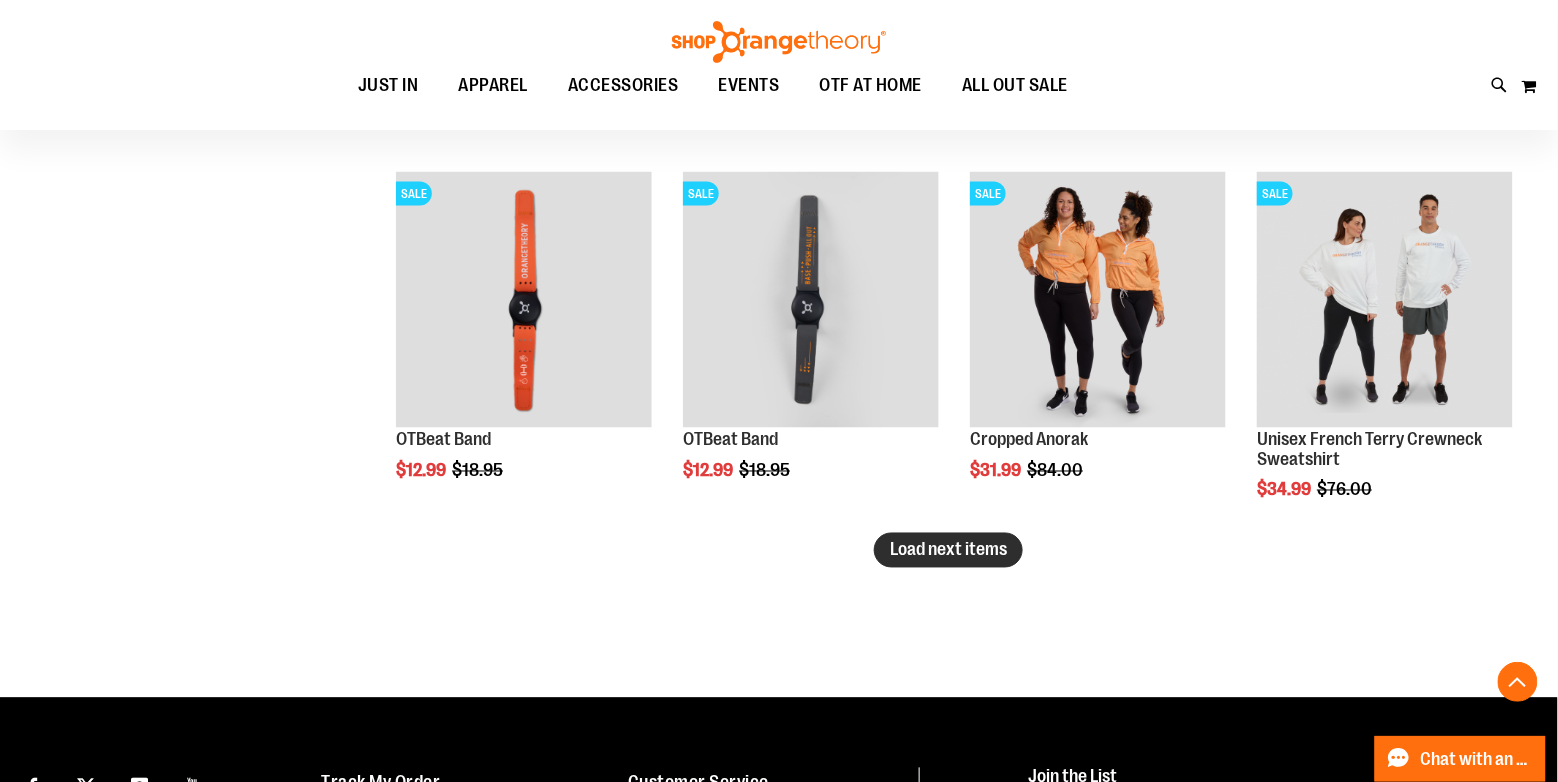 type on "**********" 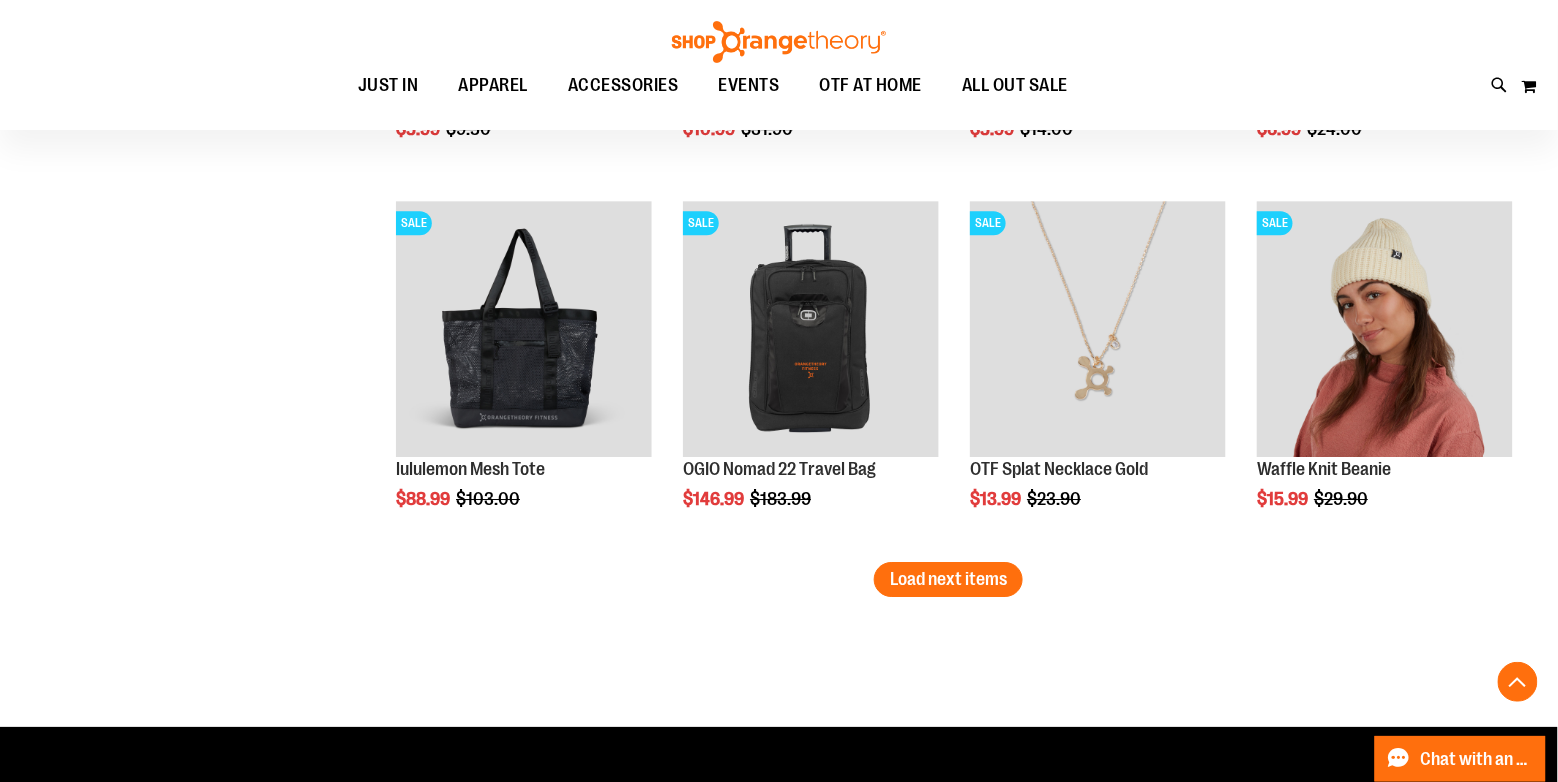 scroll, scrollTop: 4300, scrollLeft: 0, axis: vertical 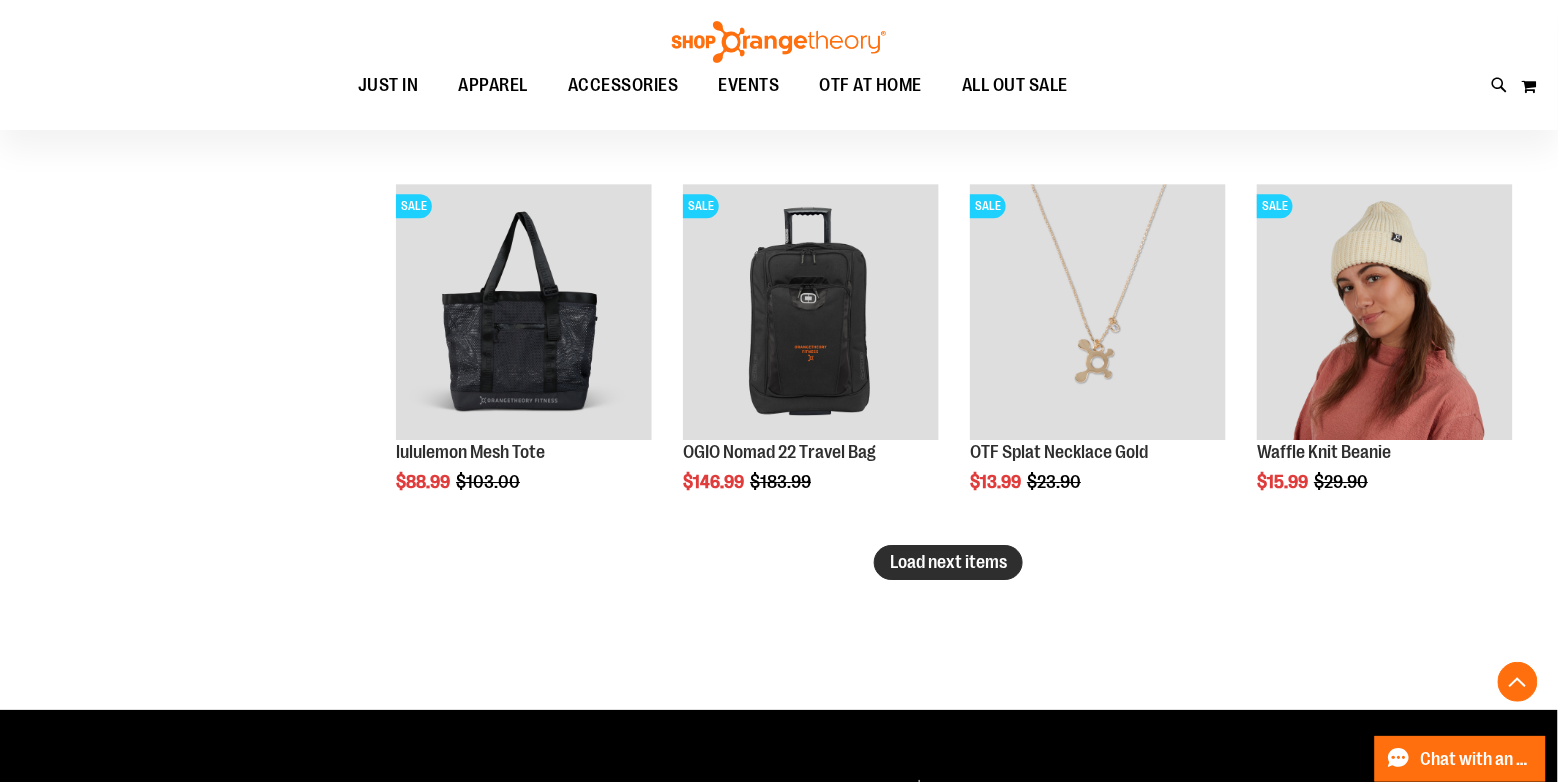 click on "Load next items" at bounding box center [948, 562] 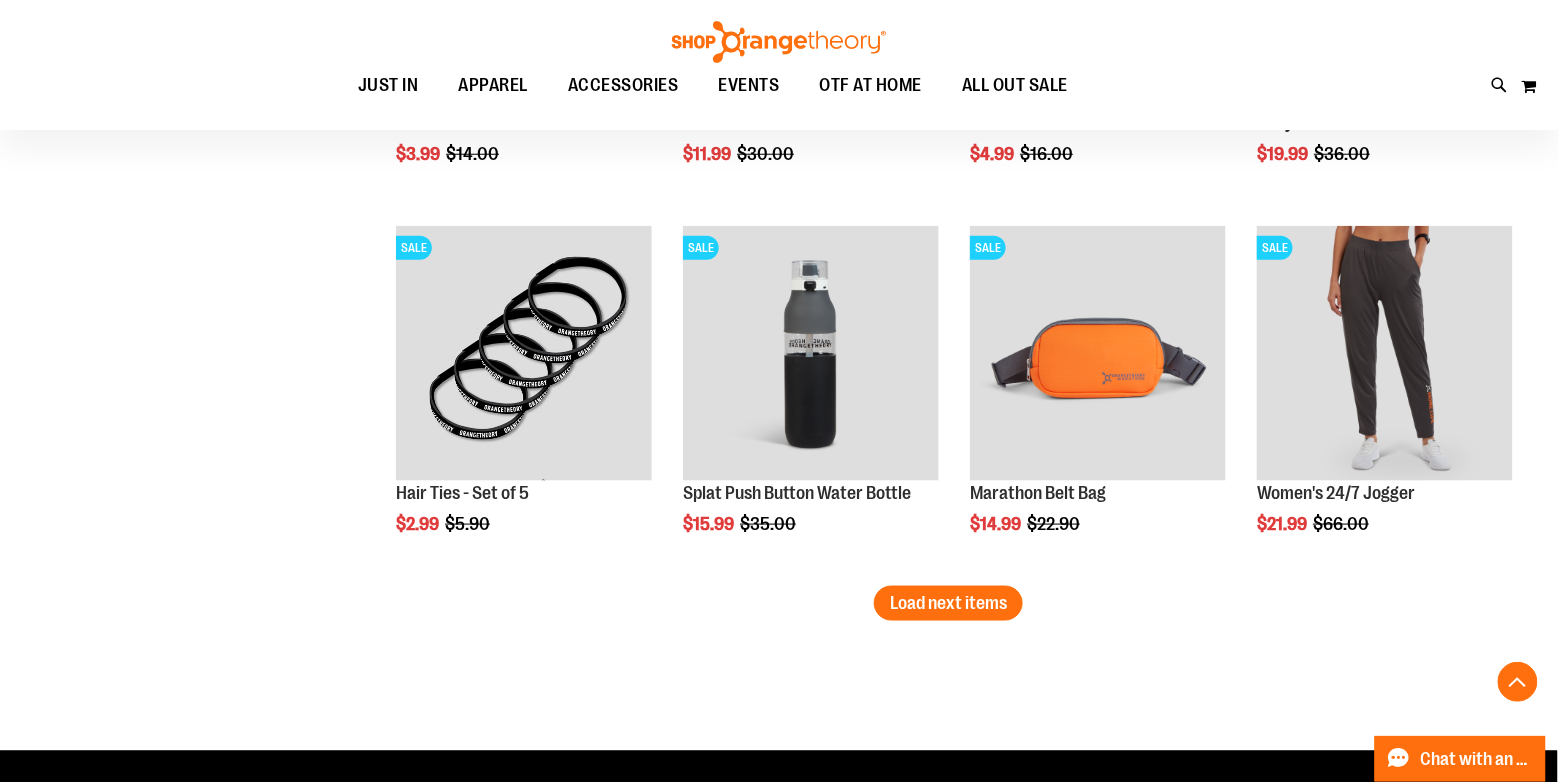 scroll, scrollTop: 5400, scrollLeft: 0, axis: vertical 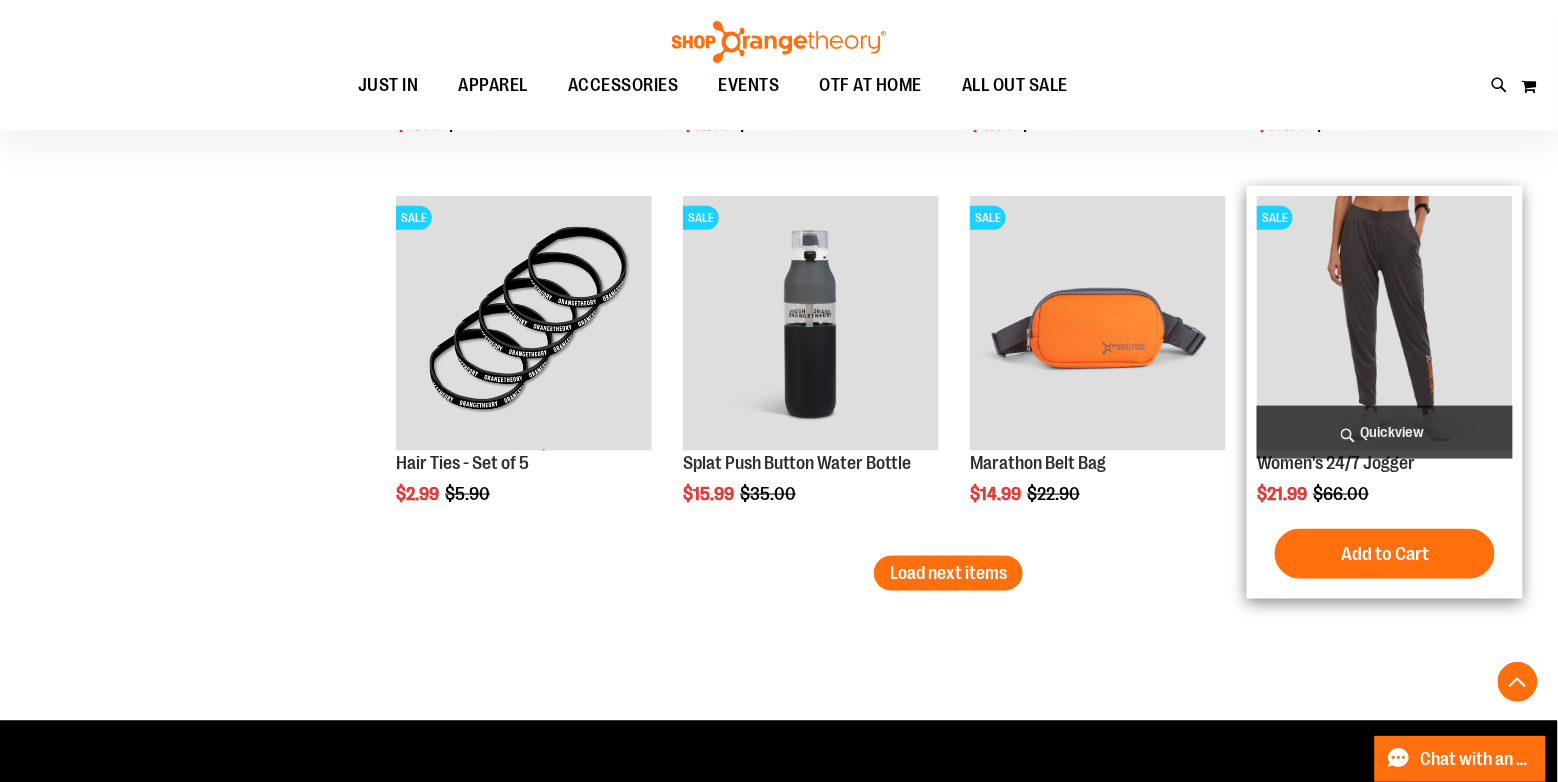 click at bounding box center (1385, 324) 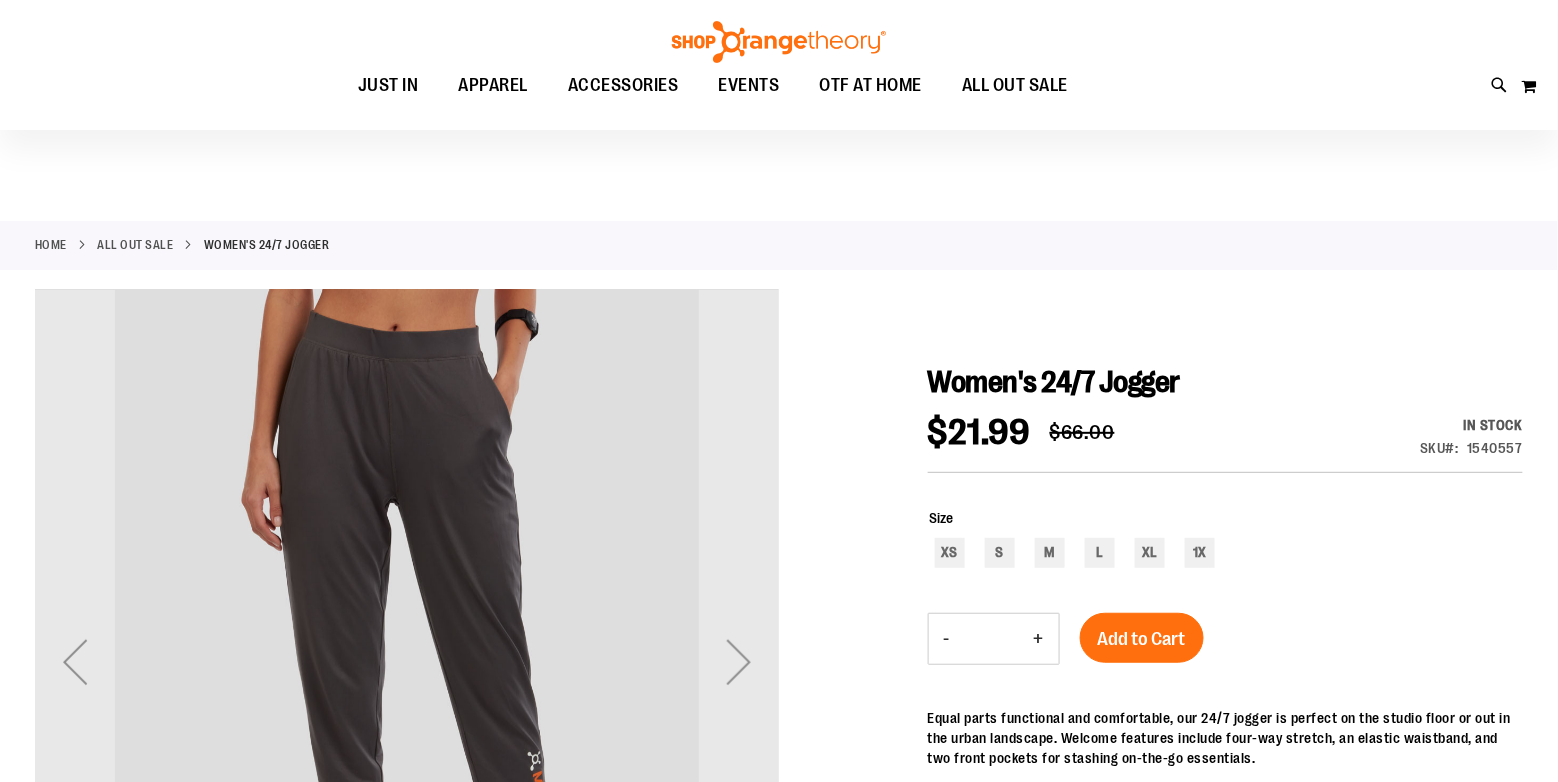 scroll, scrollTop: 300, scrollLeft: 0, axis: vertical 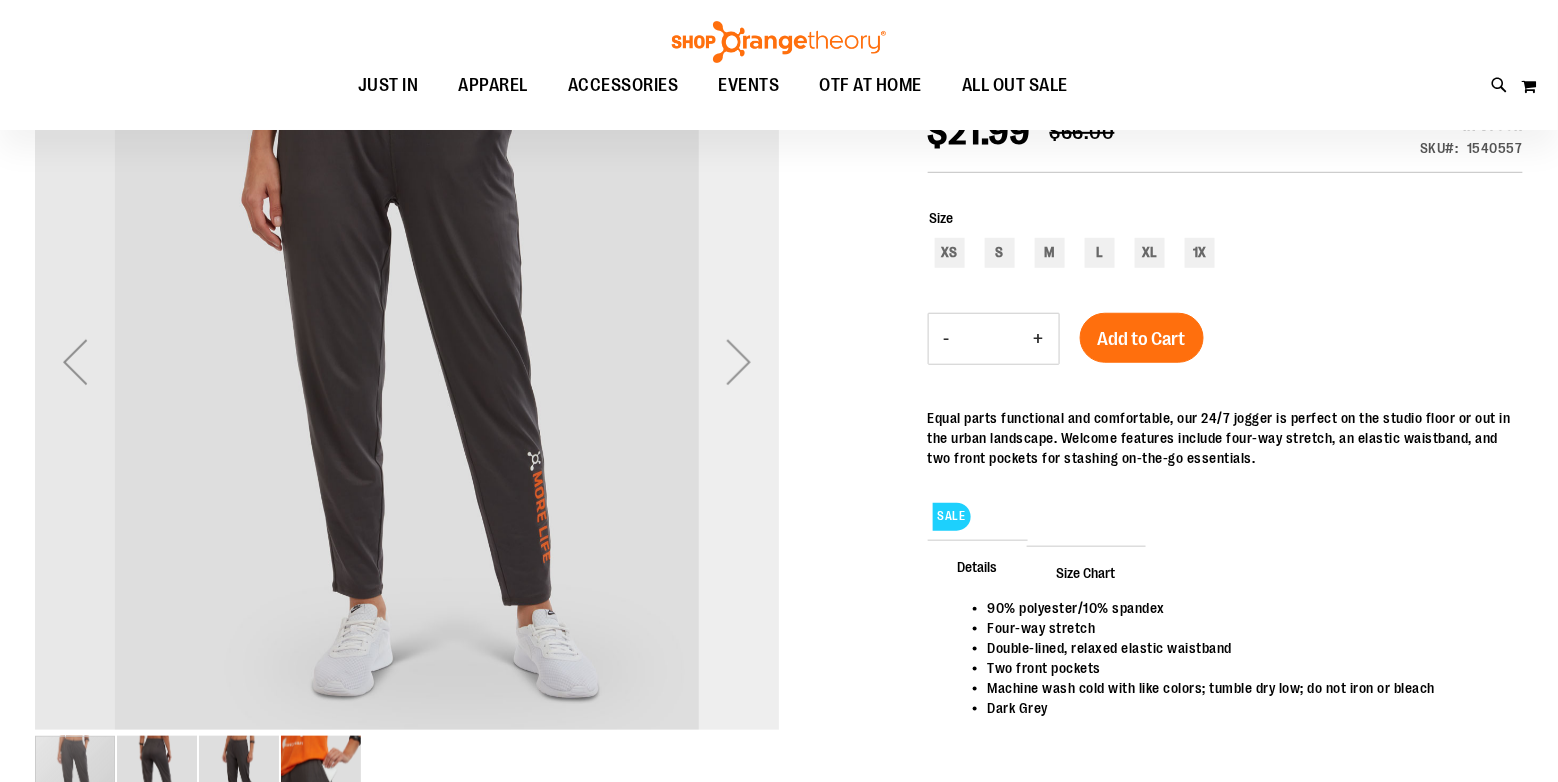 type on "**********" 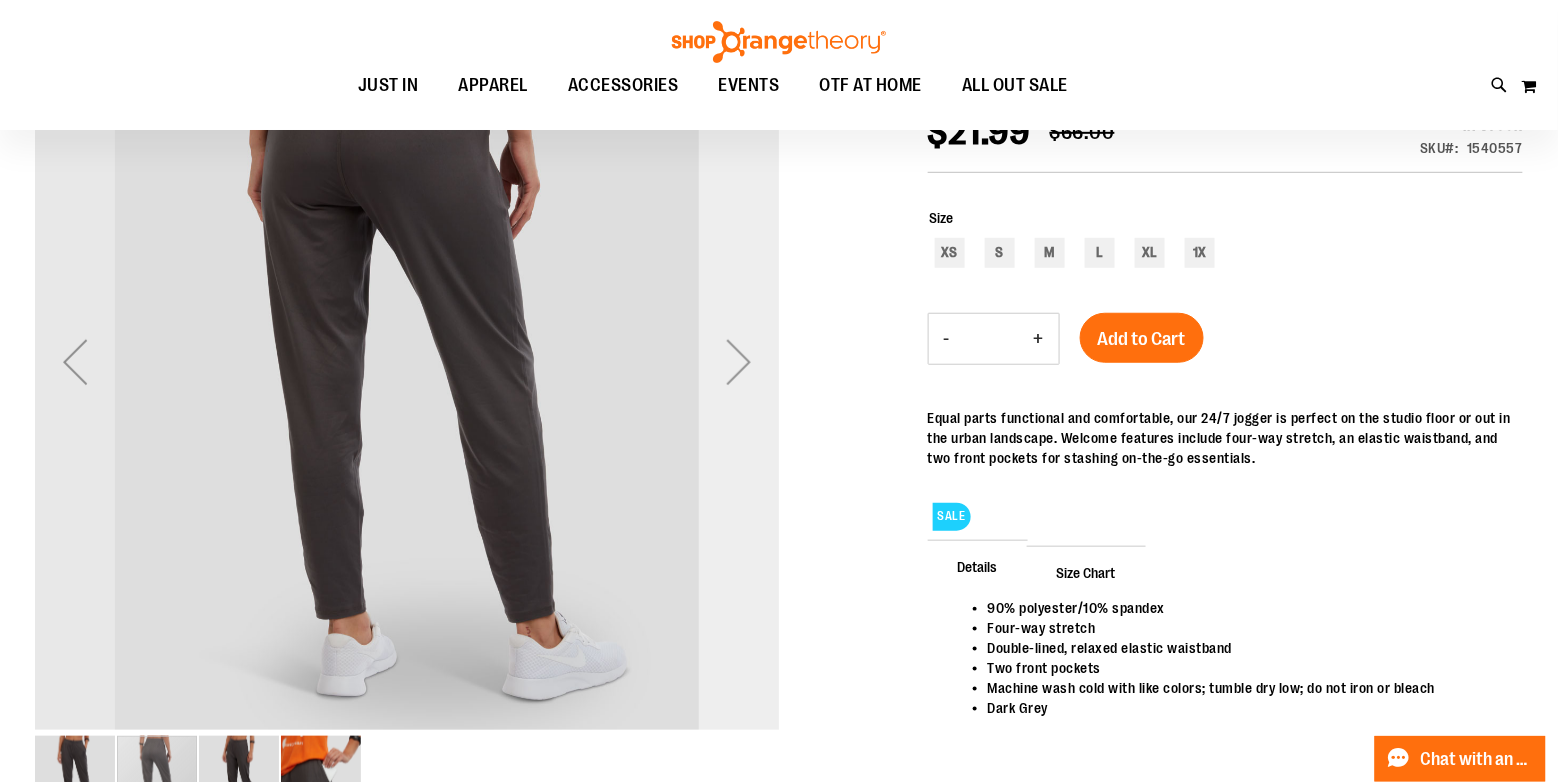 click at bounding box center (739, 362) 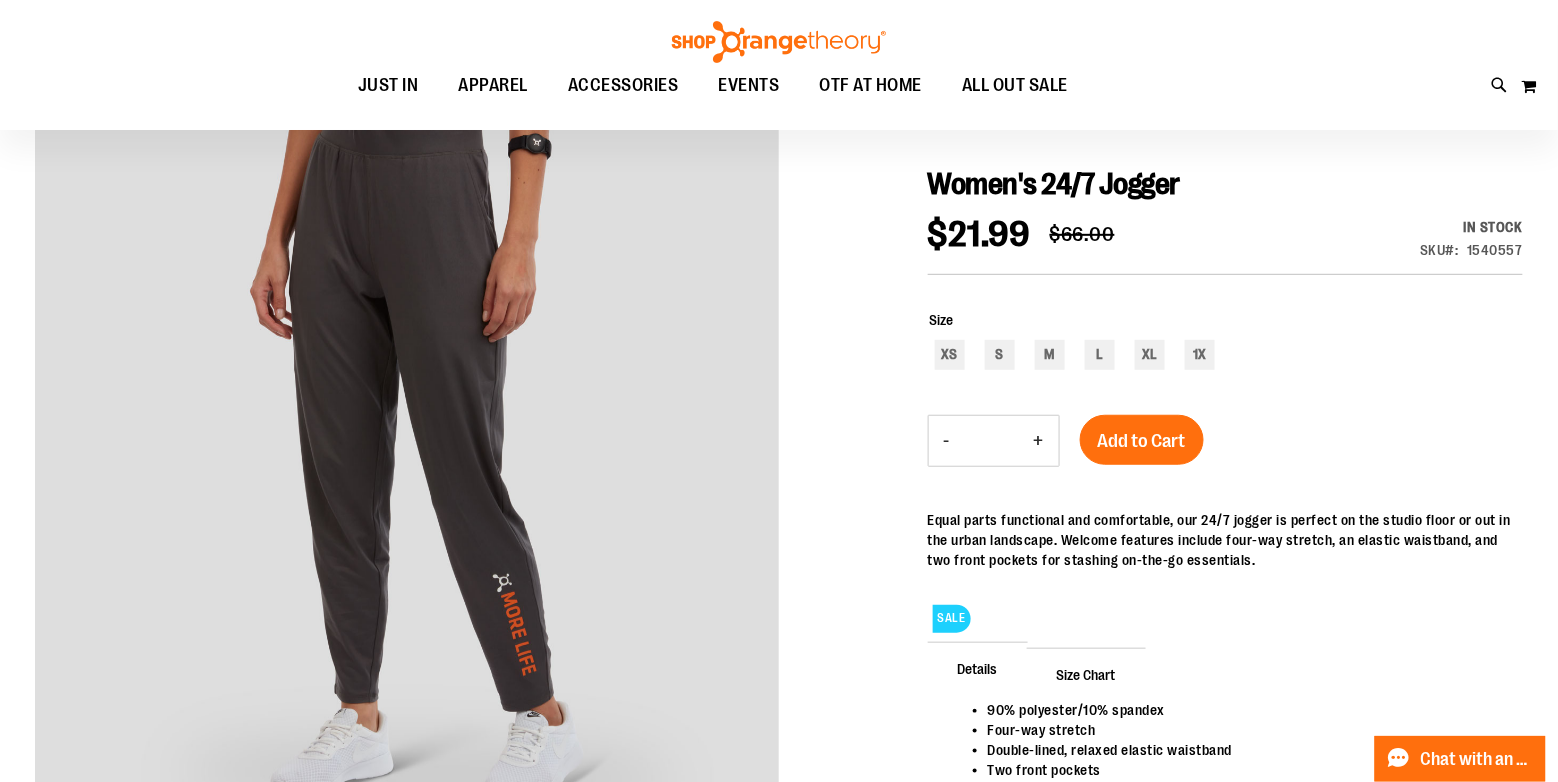 scroll, scrollTop: 300, scrollLeft: 0, axis: vertical 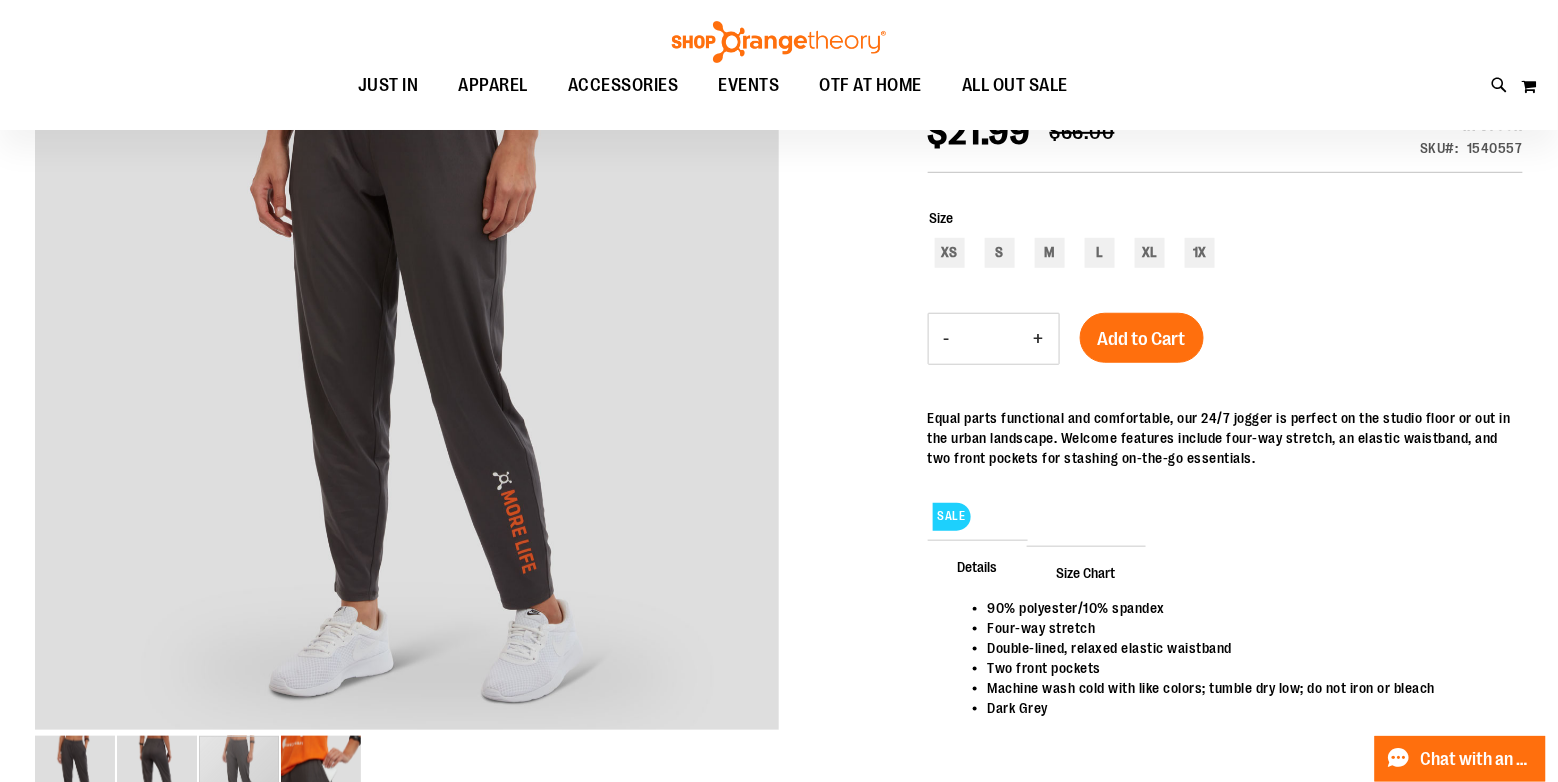 click on "Size Chart" at bounding box center (1086, 572) 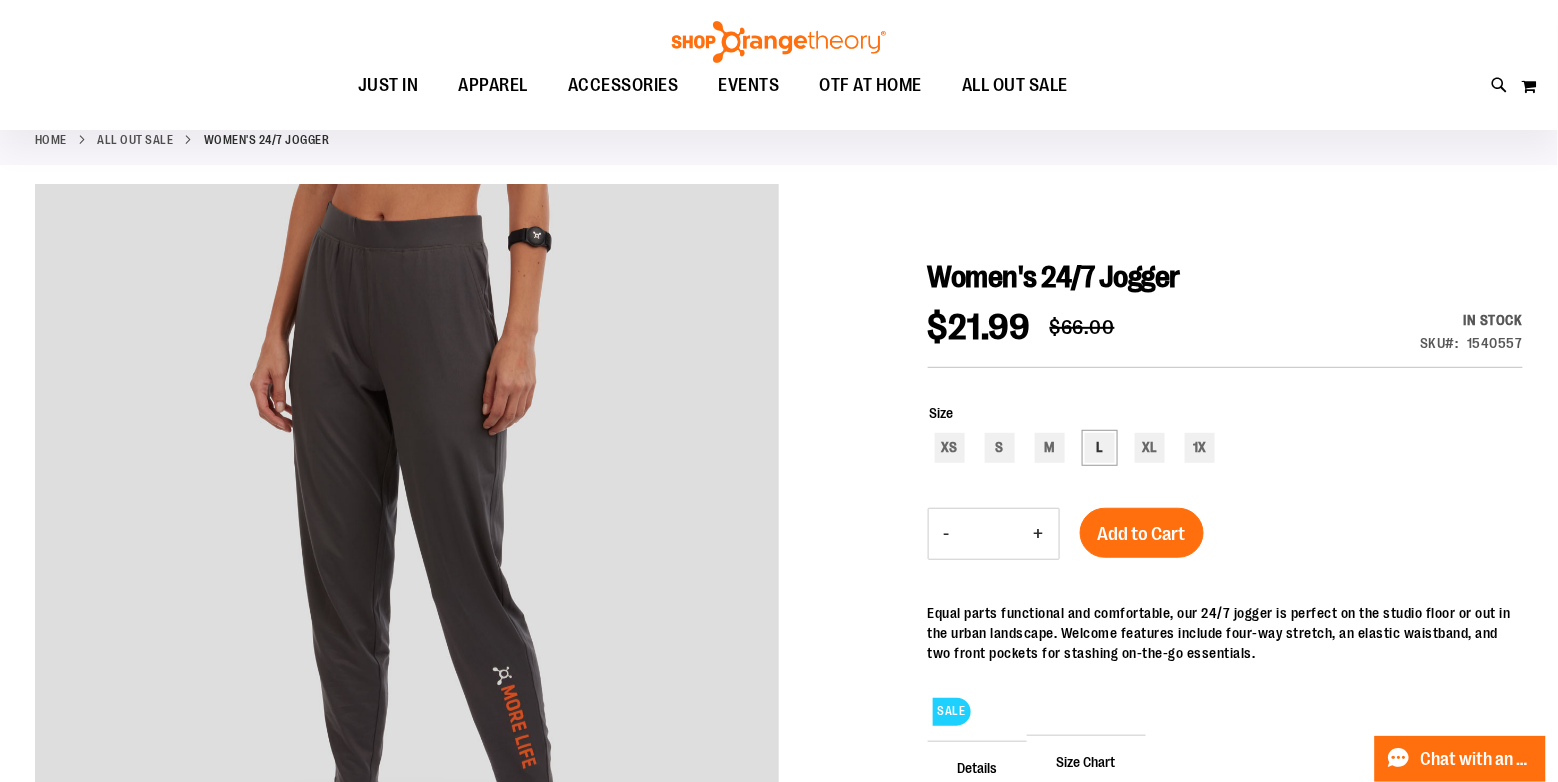 scroll, scrollTop: 100, scrollLeft: 0, axis: vertical 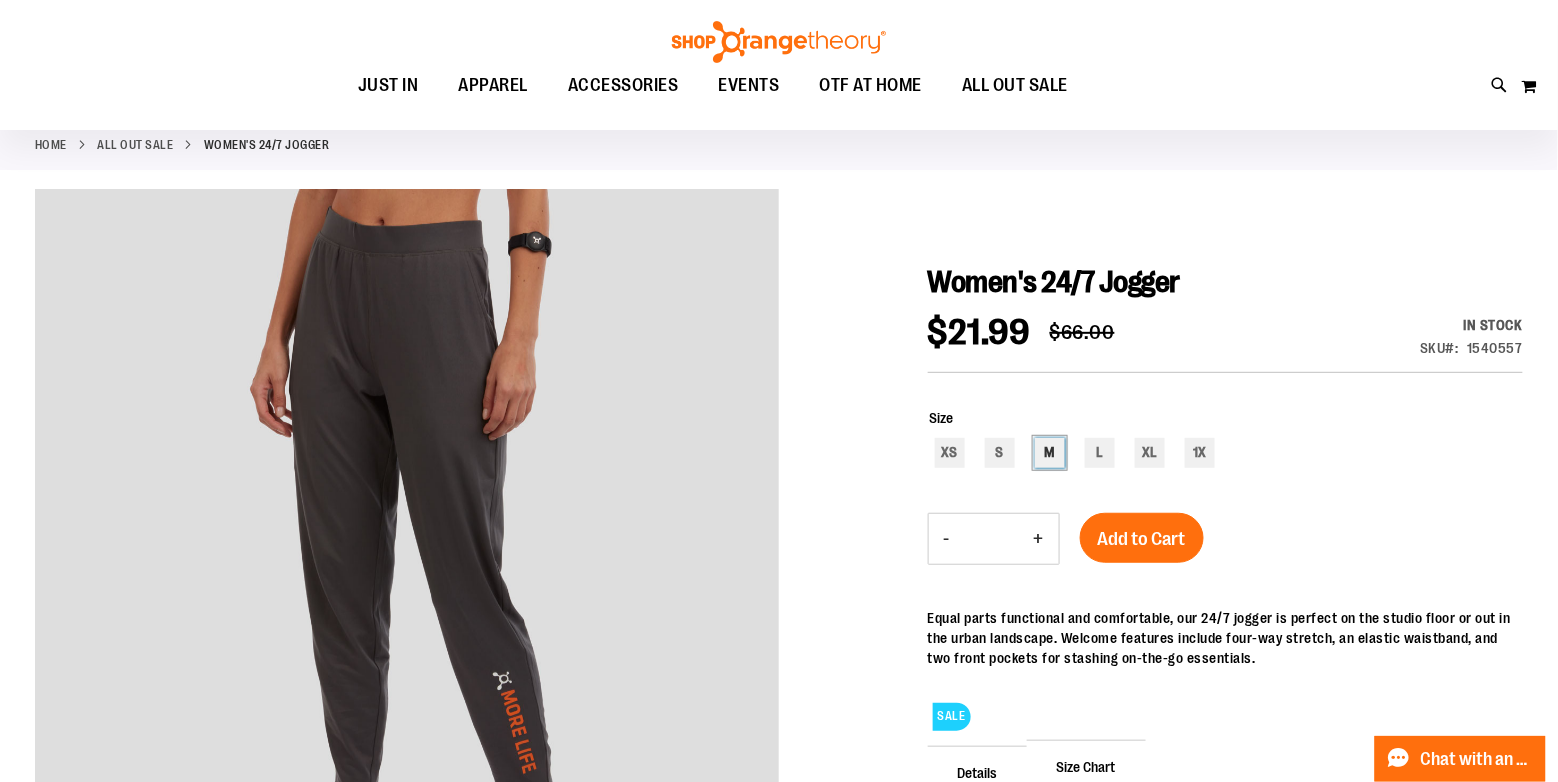 click on "M" at bounding box center (1050, 453) 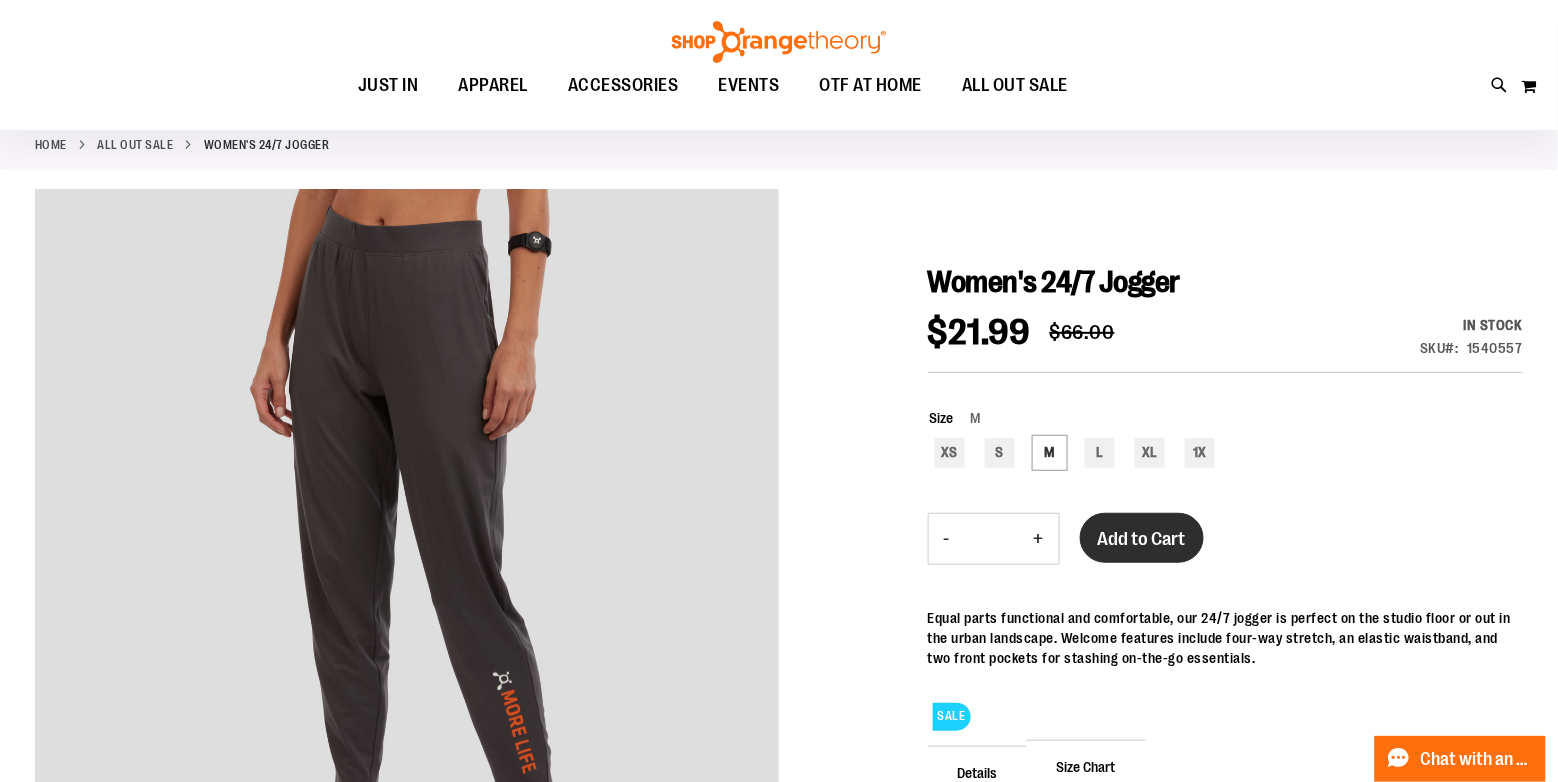 click on "Add to Cart" at bounding box center (1142, 539) 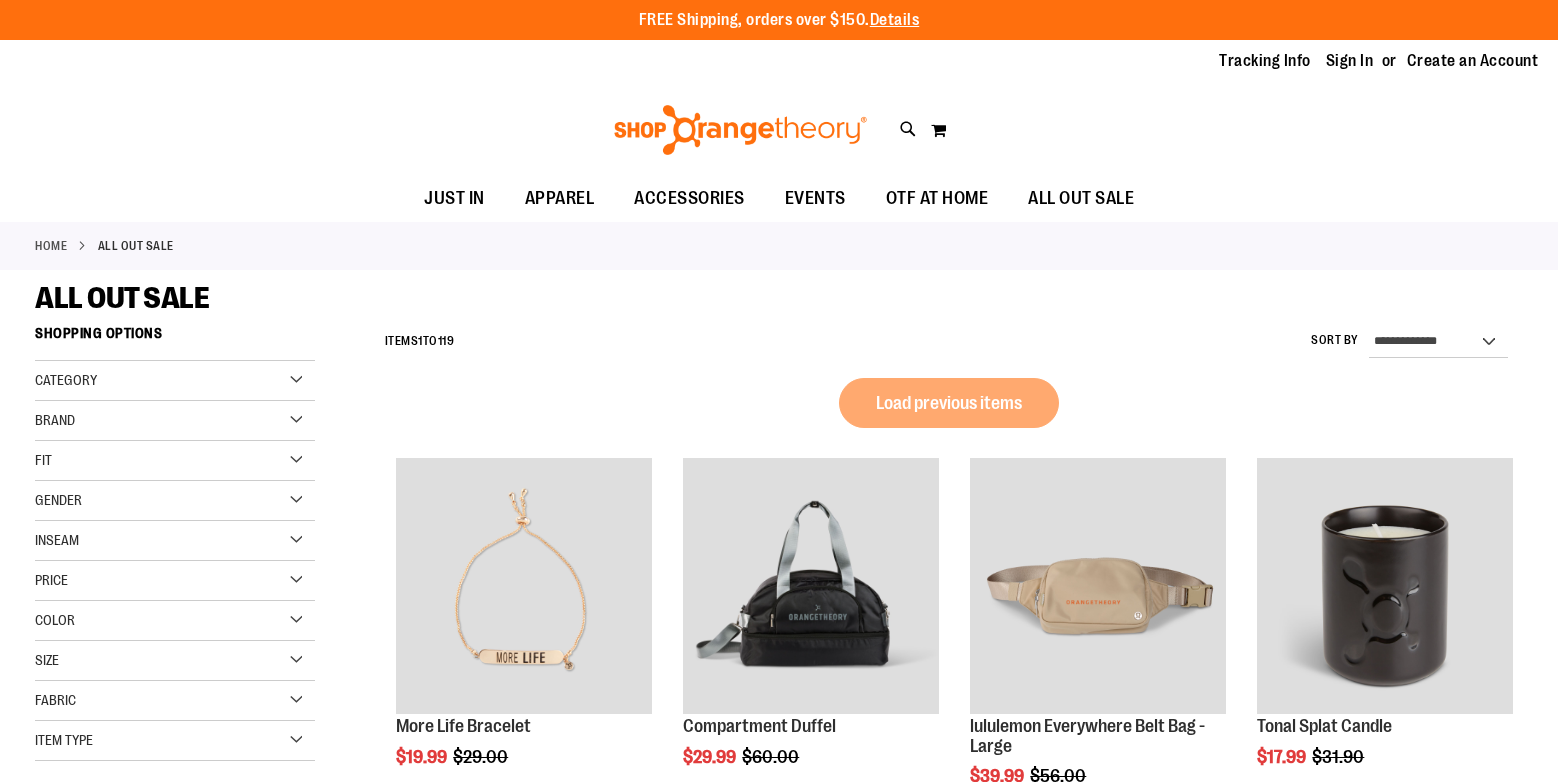 scroll, scrollTop: 0, scrollLeft: 0, axis: both 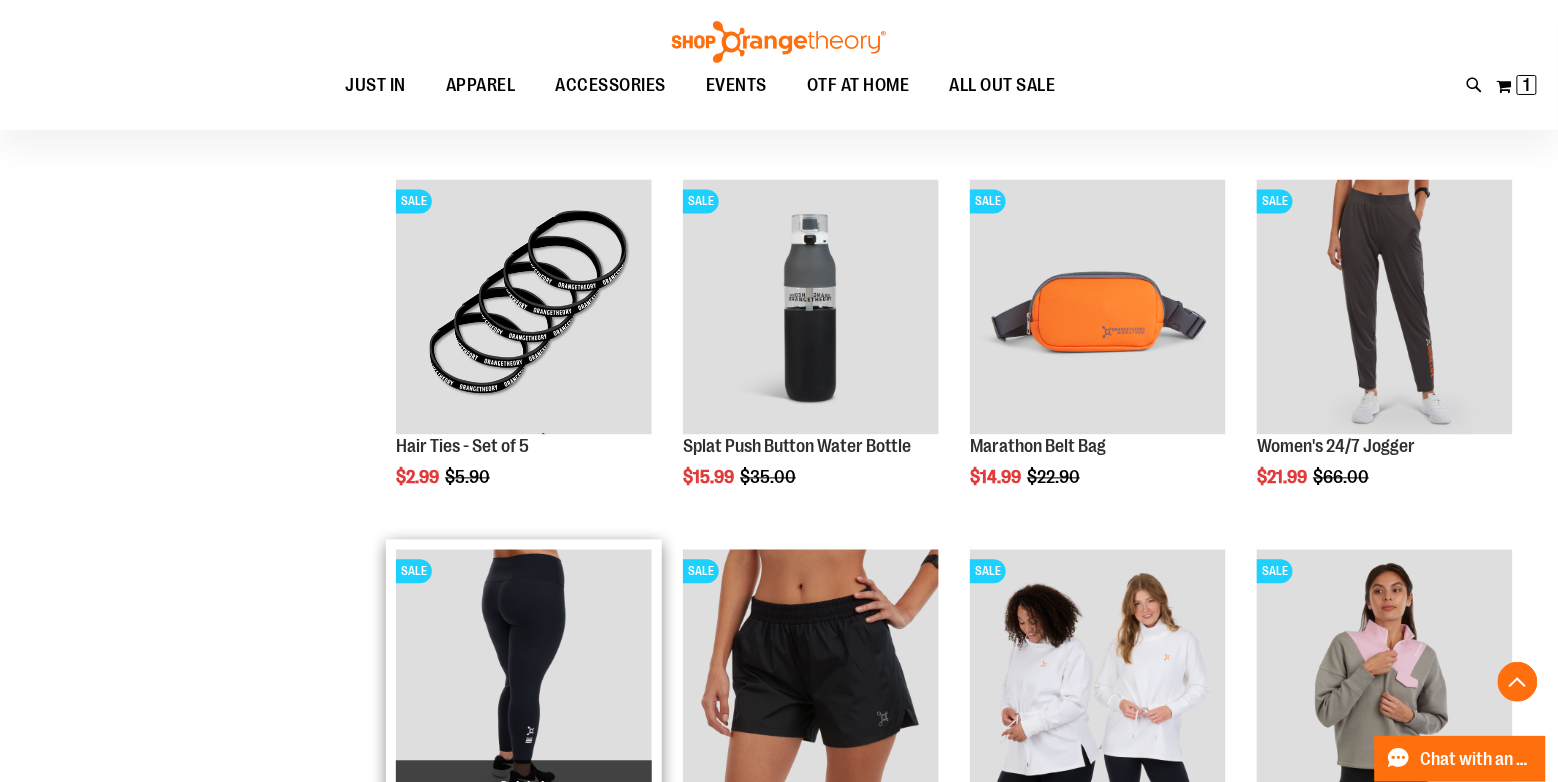 type on "**********" 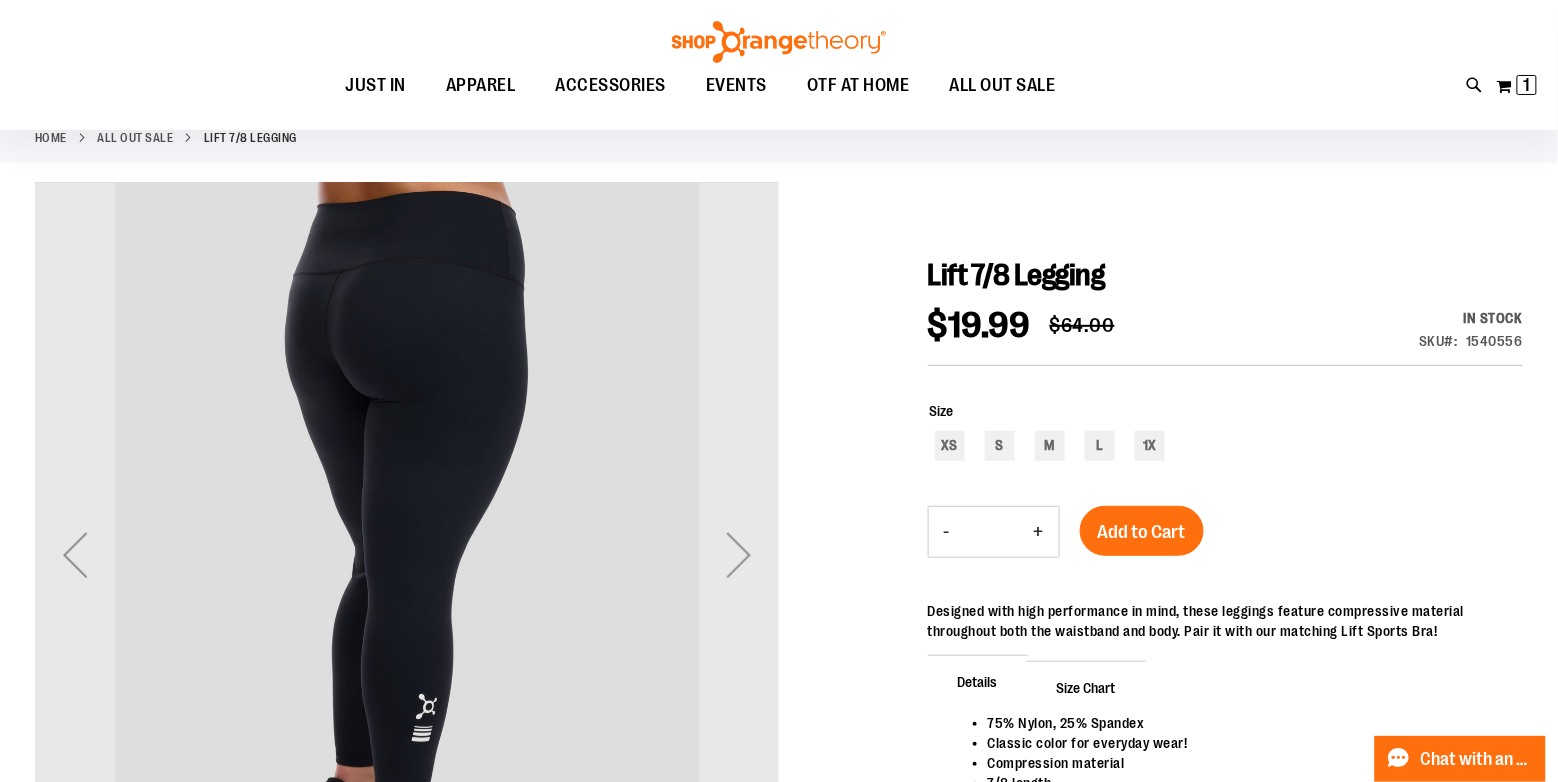 scroll, scrollTop: 200, scrollLeft: 0, axis: vertical 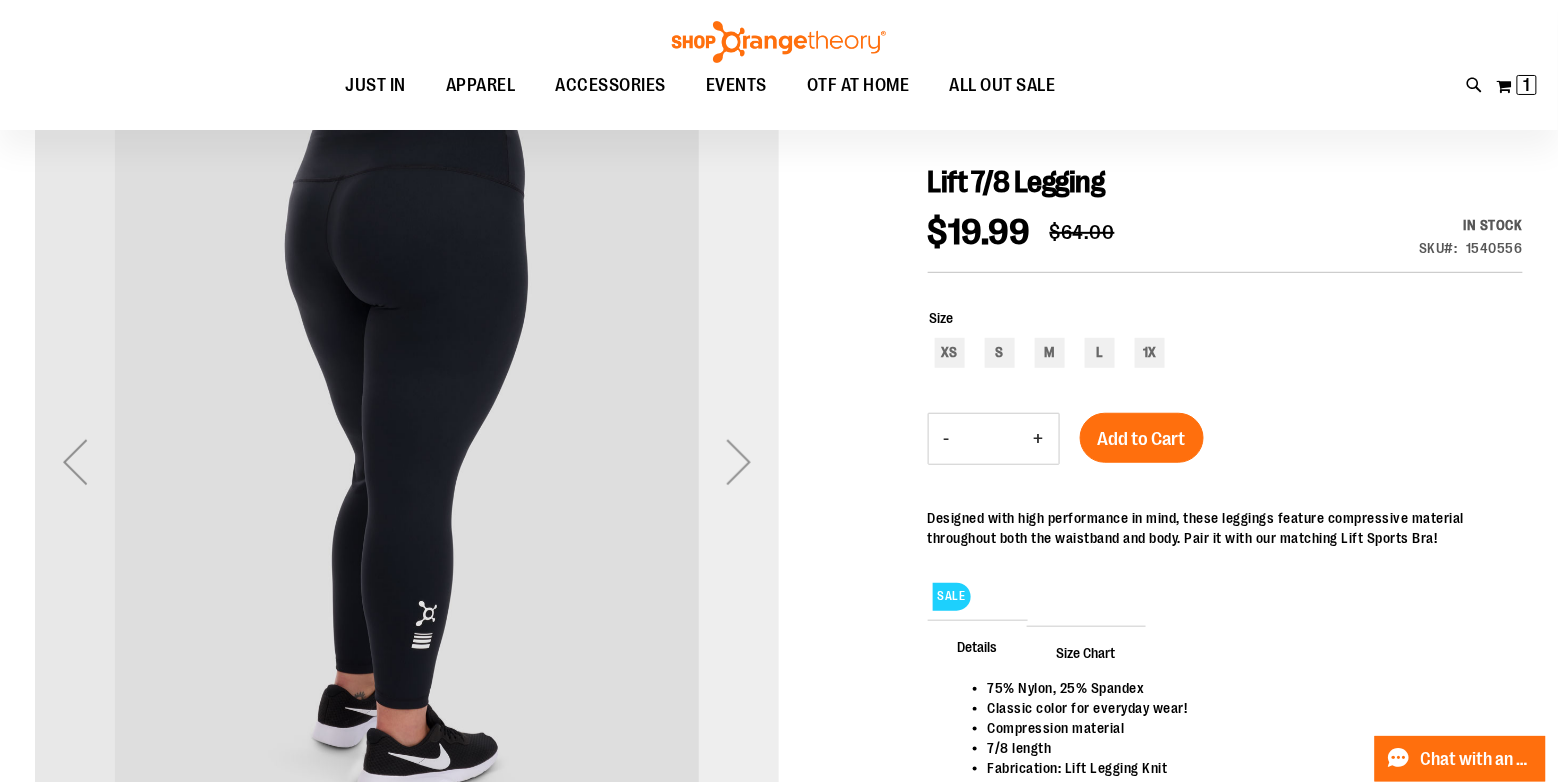 type on "**********" 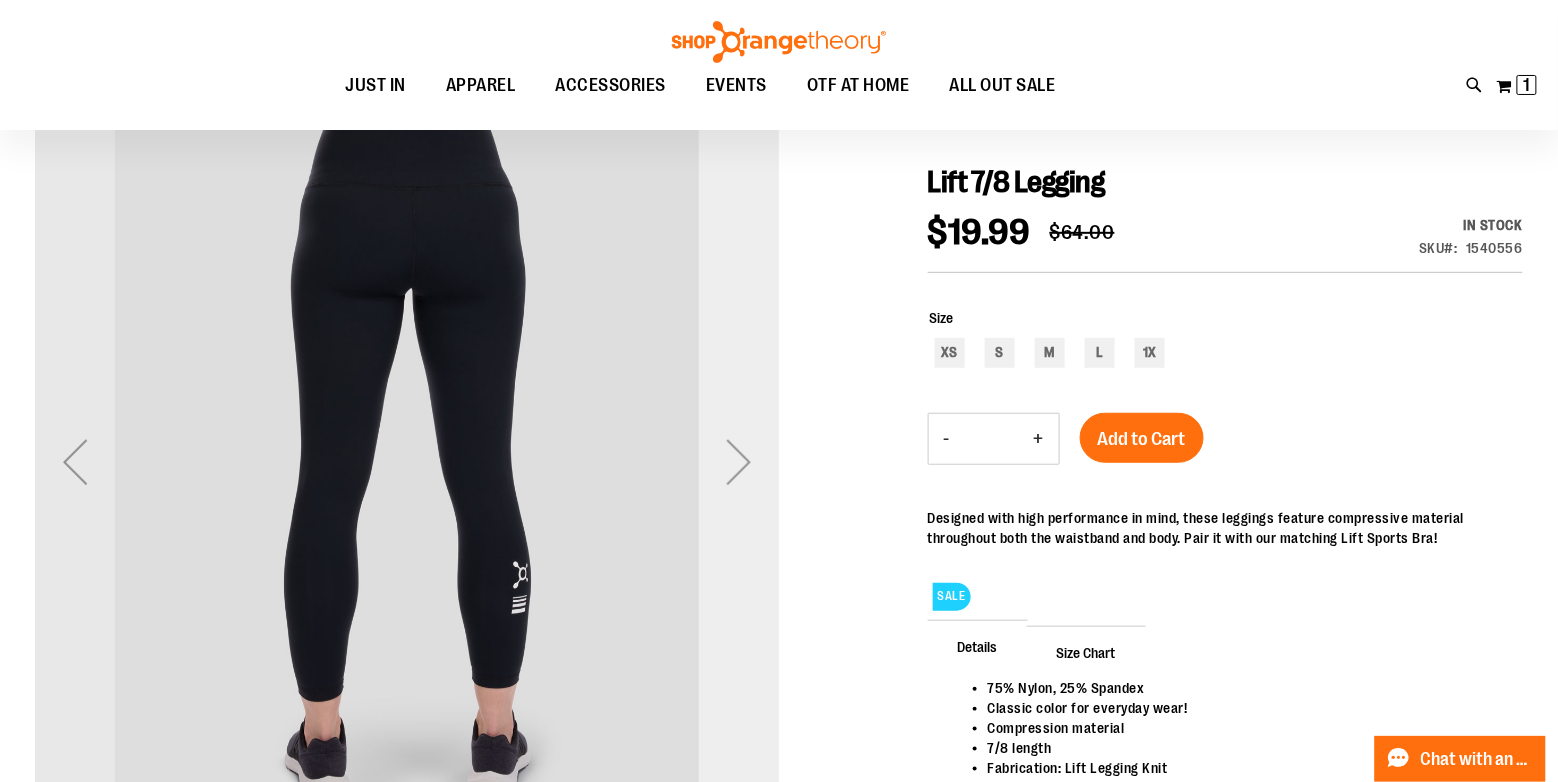 click at bounding box center [739, 462] 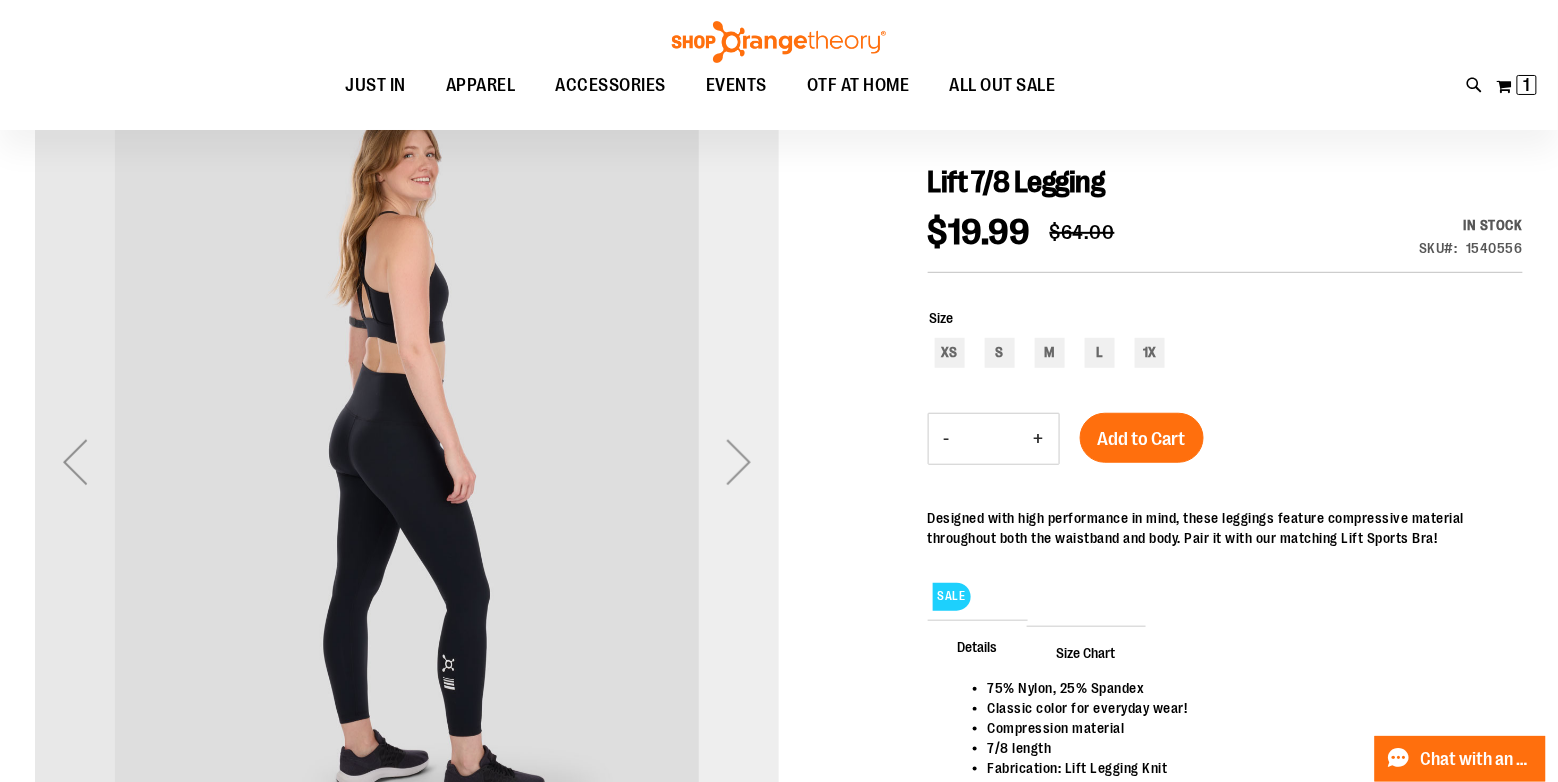 click at bounding box center [739, 462] 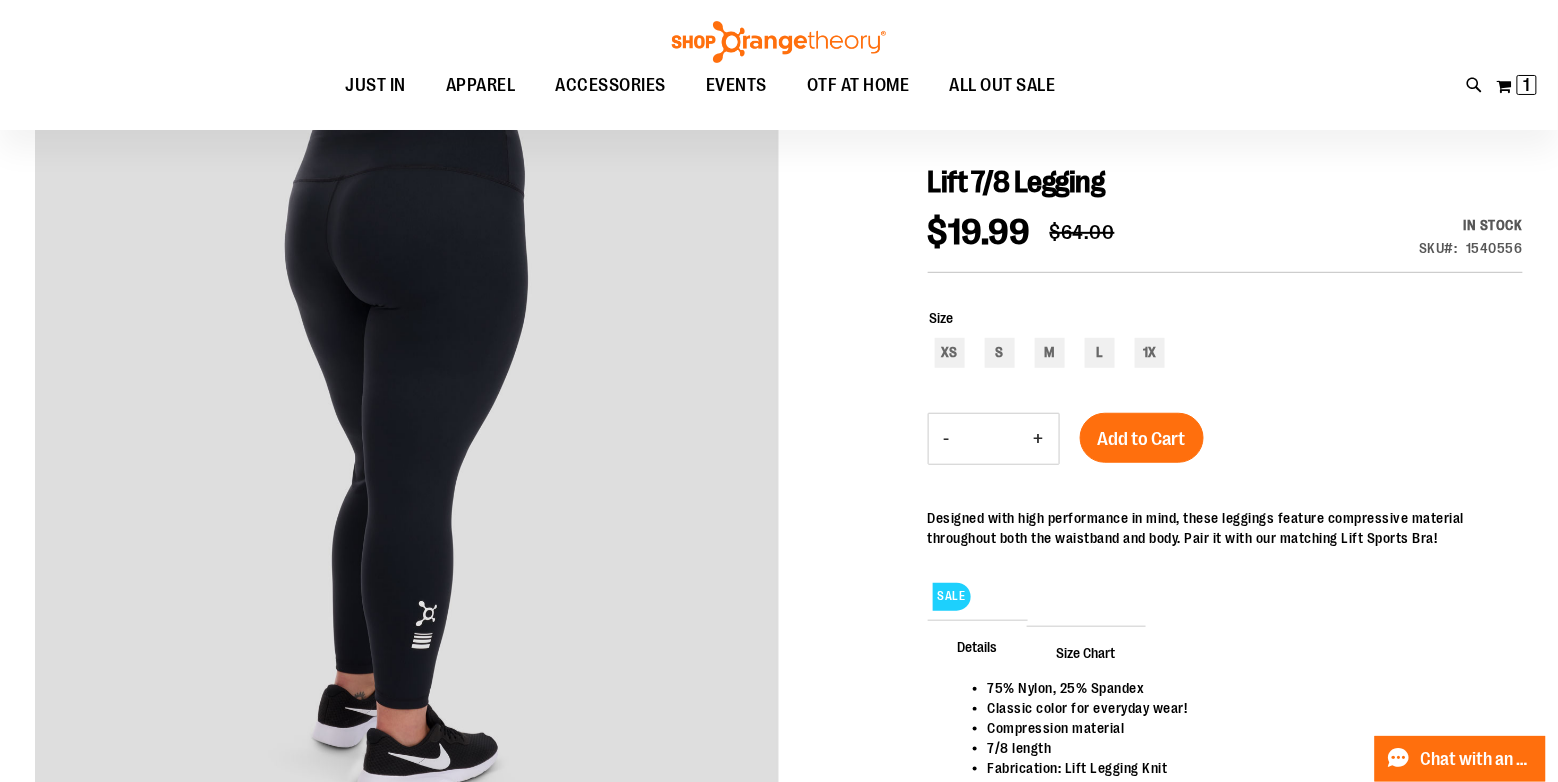 click on "Size Chart" at bounding box center [1086, 652] 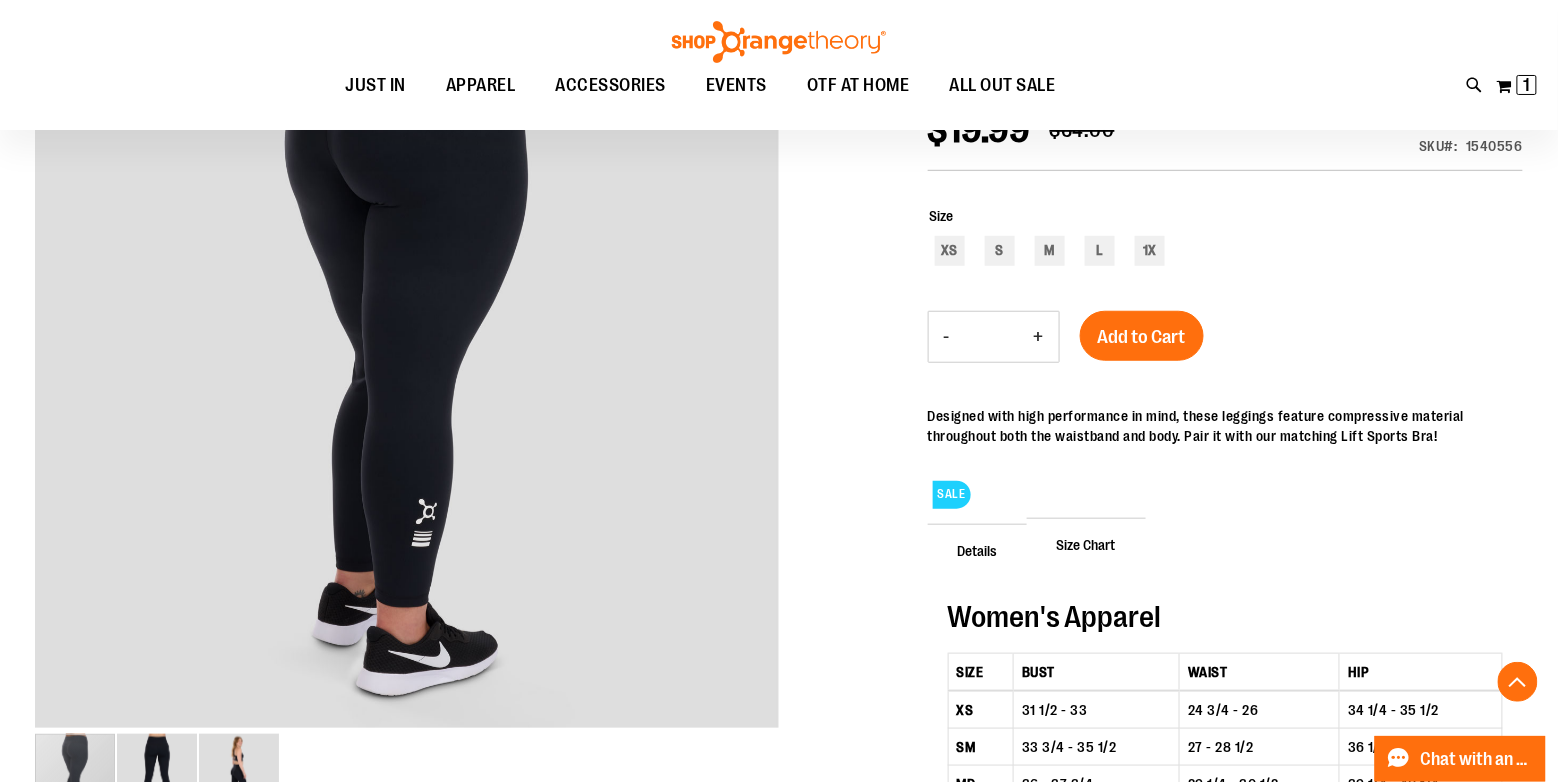 scroll, scrollTop: 200, scrollLeft: 0, axis: vertical 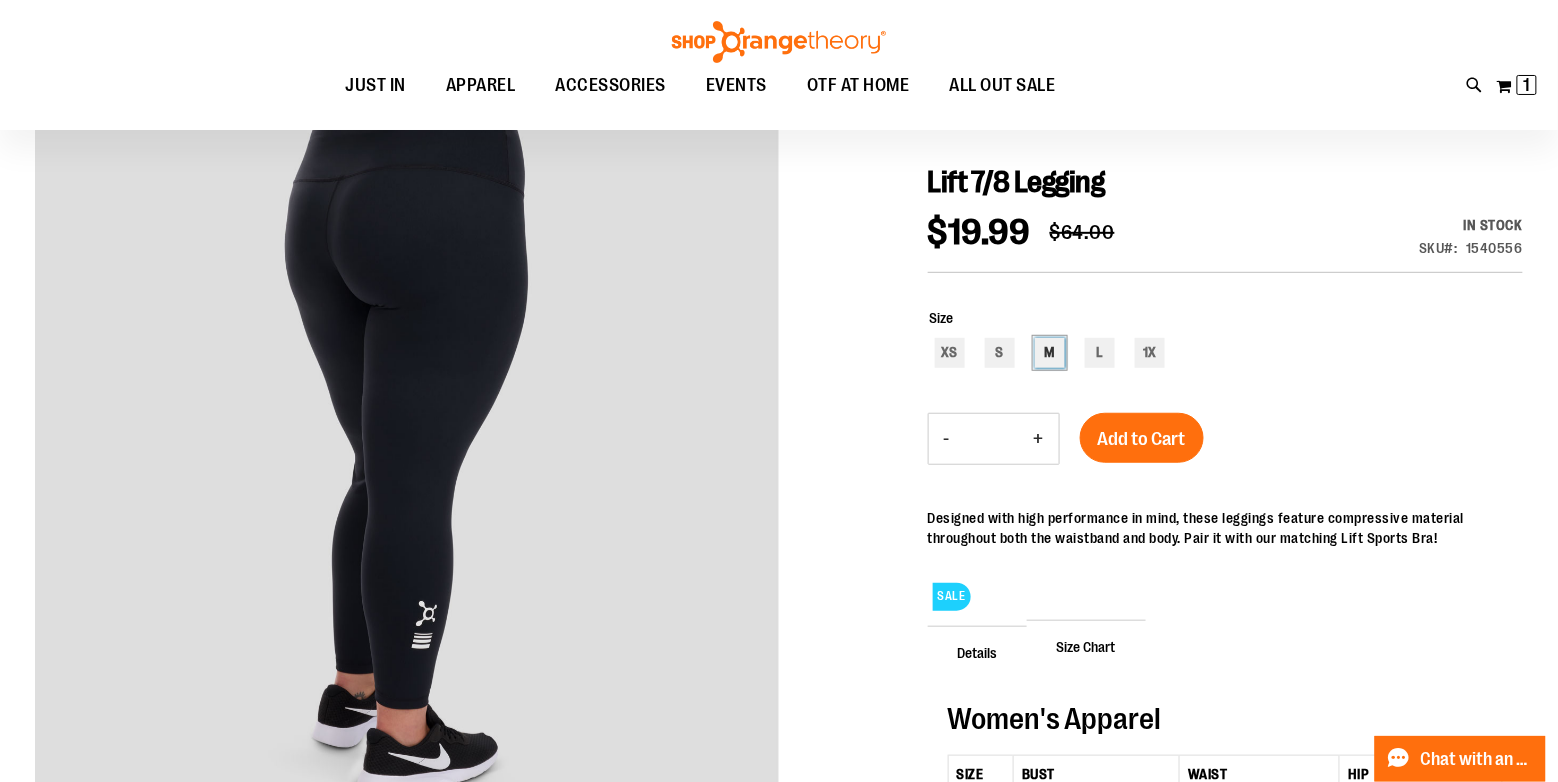 click on "M" at bounding box center [1050, 353] 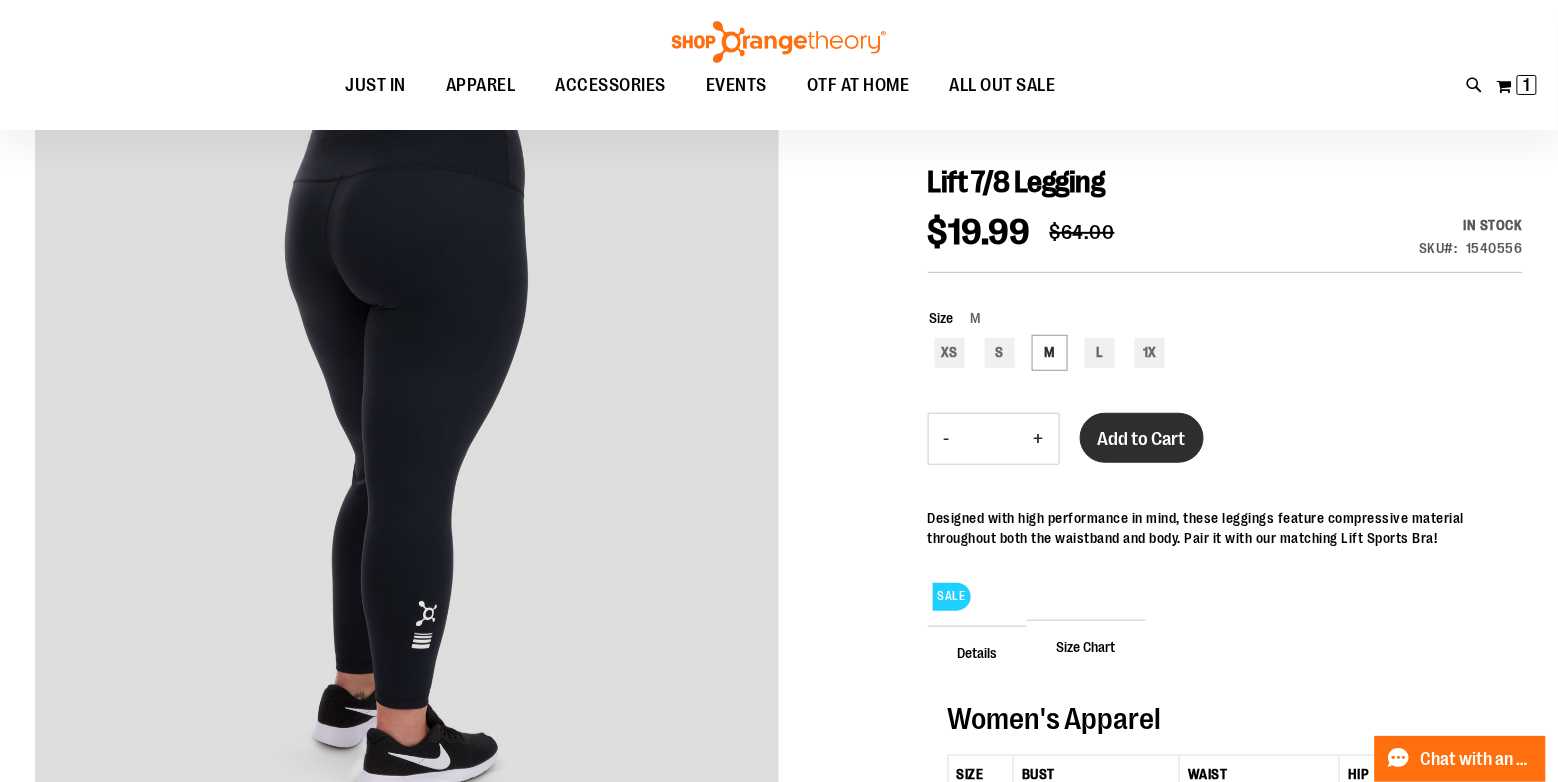 click on "Add to Cart" at bounding box center [1142, 438] 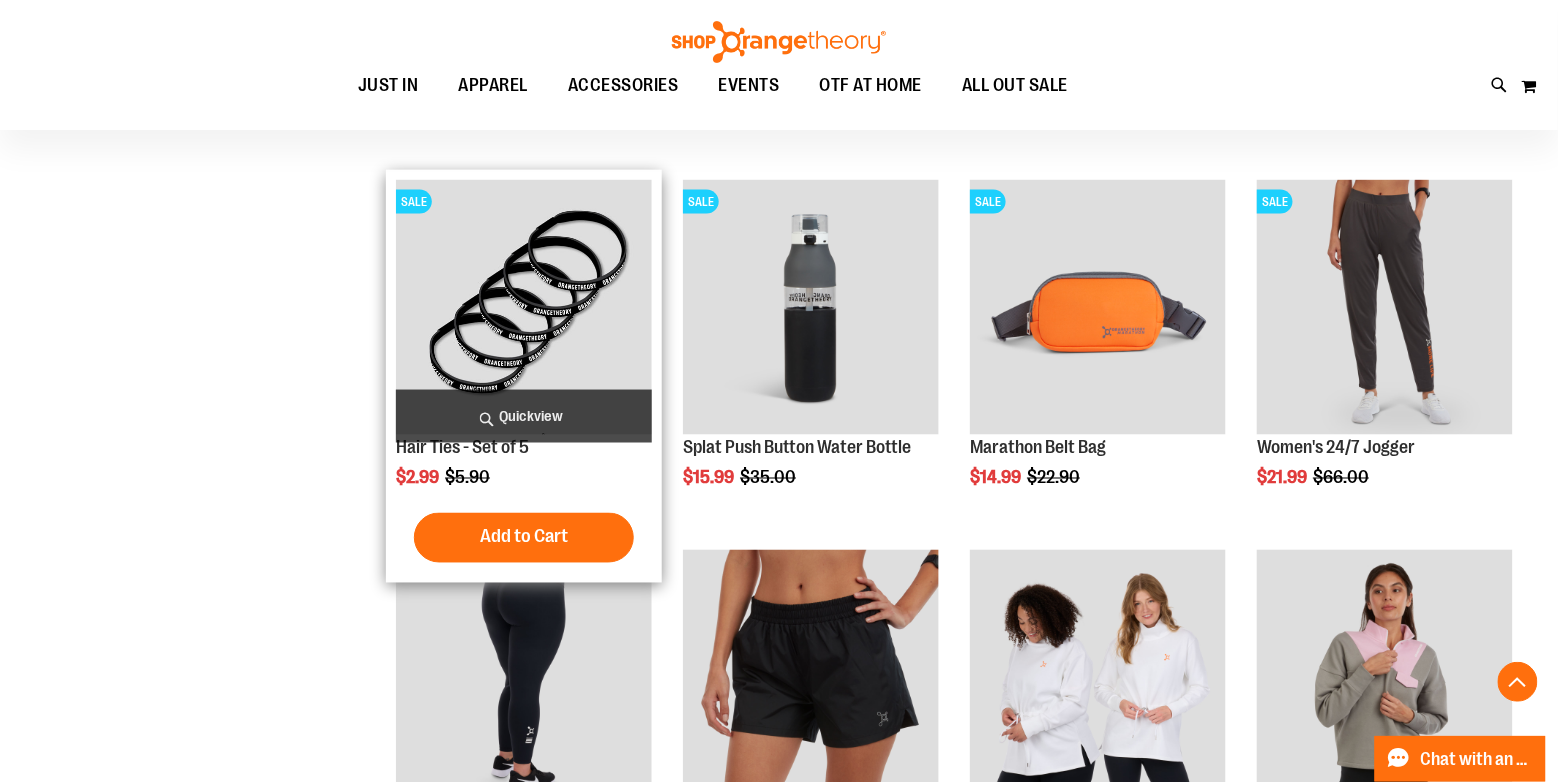 scroll, scrollTop: 948, scrollLeft: 0, axis: vertical 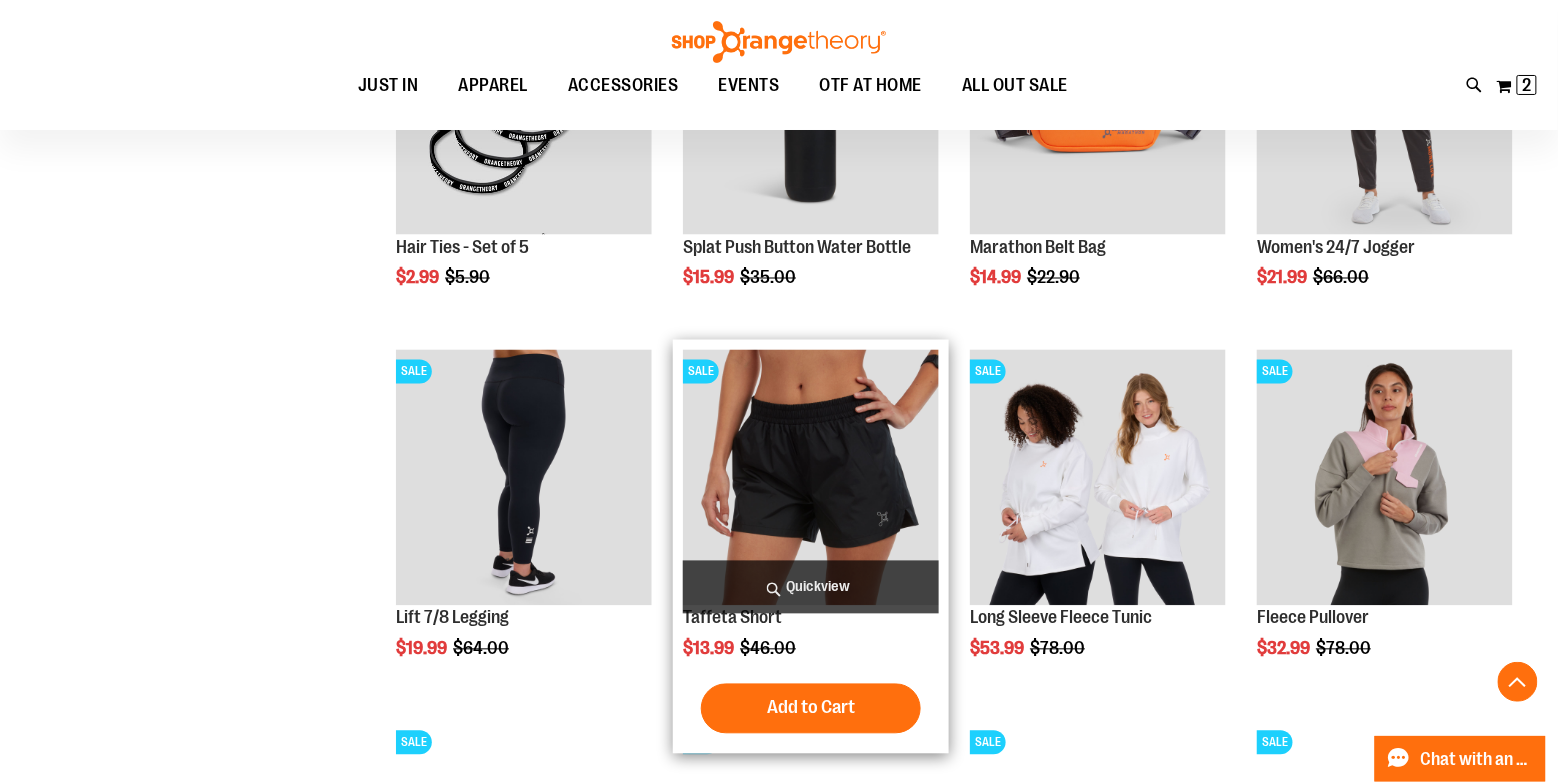 type on "**********" 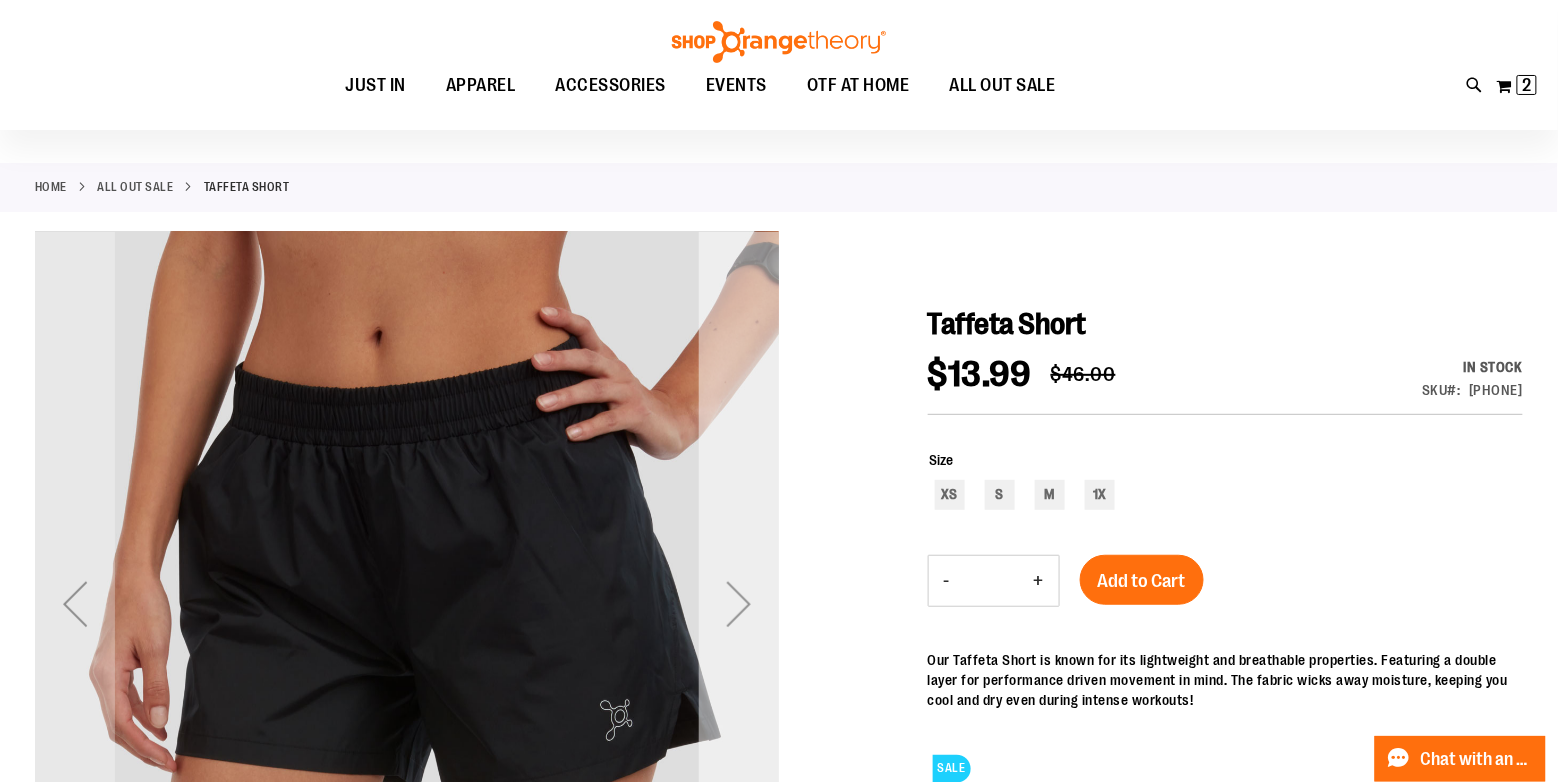 scroll, scrollTop: 200, scrollLeft: 0, axis: vertical 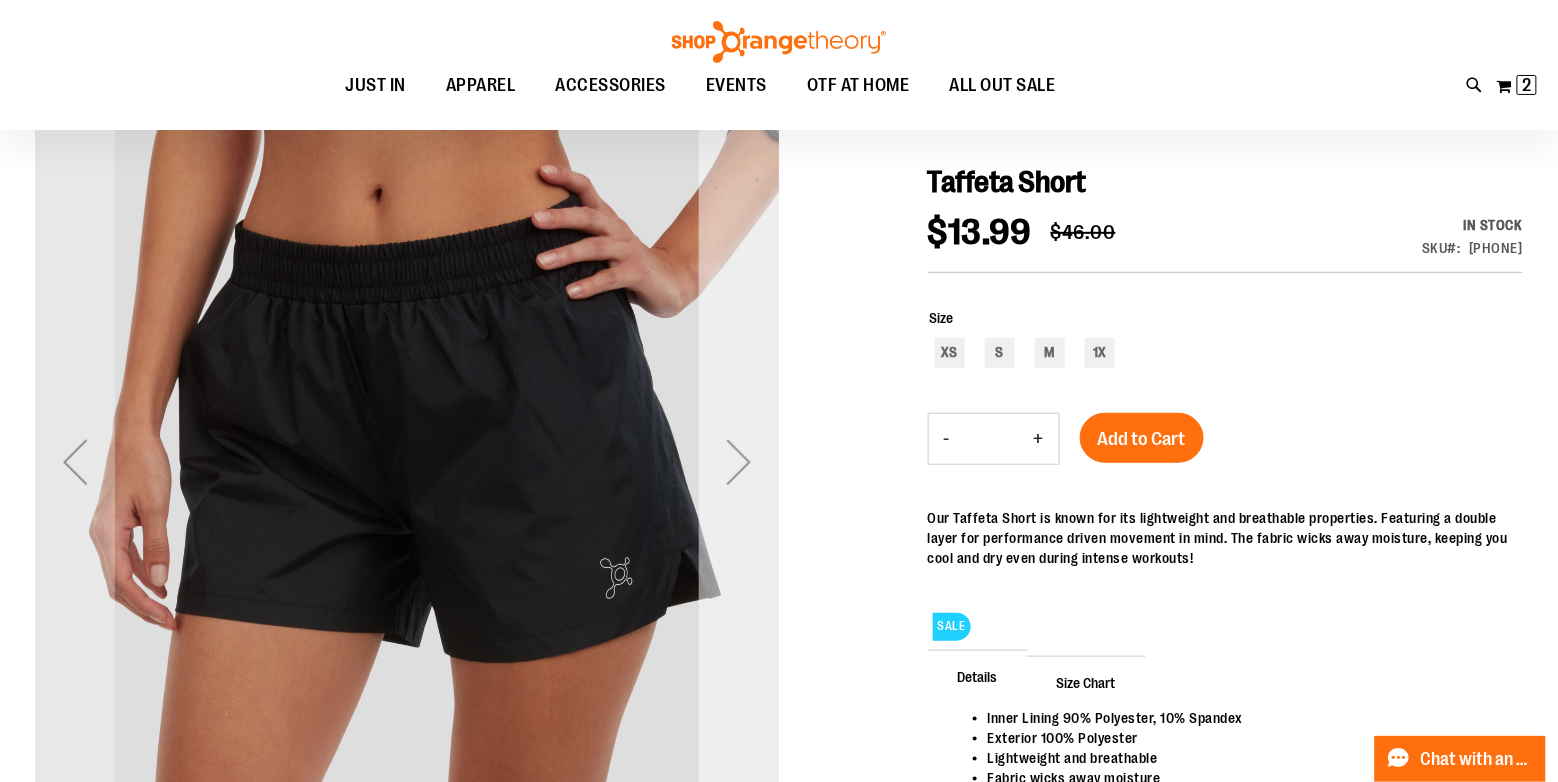 type on "**********" 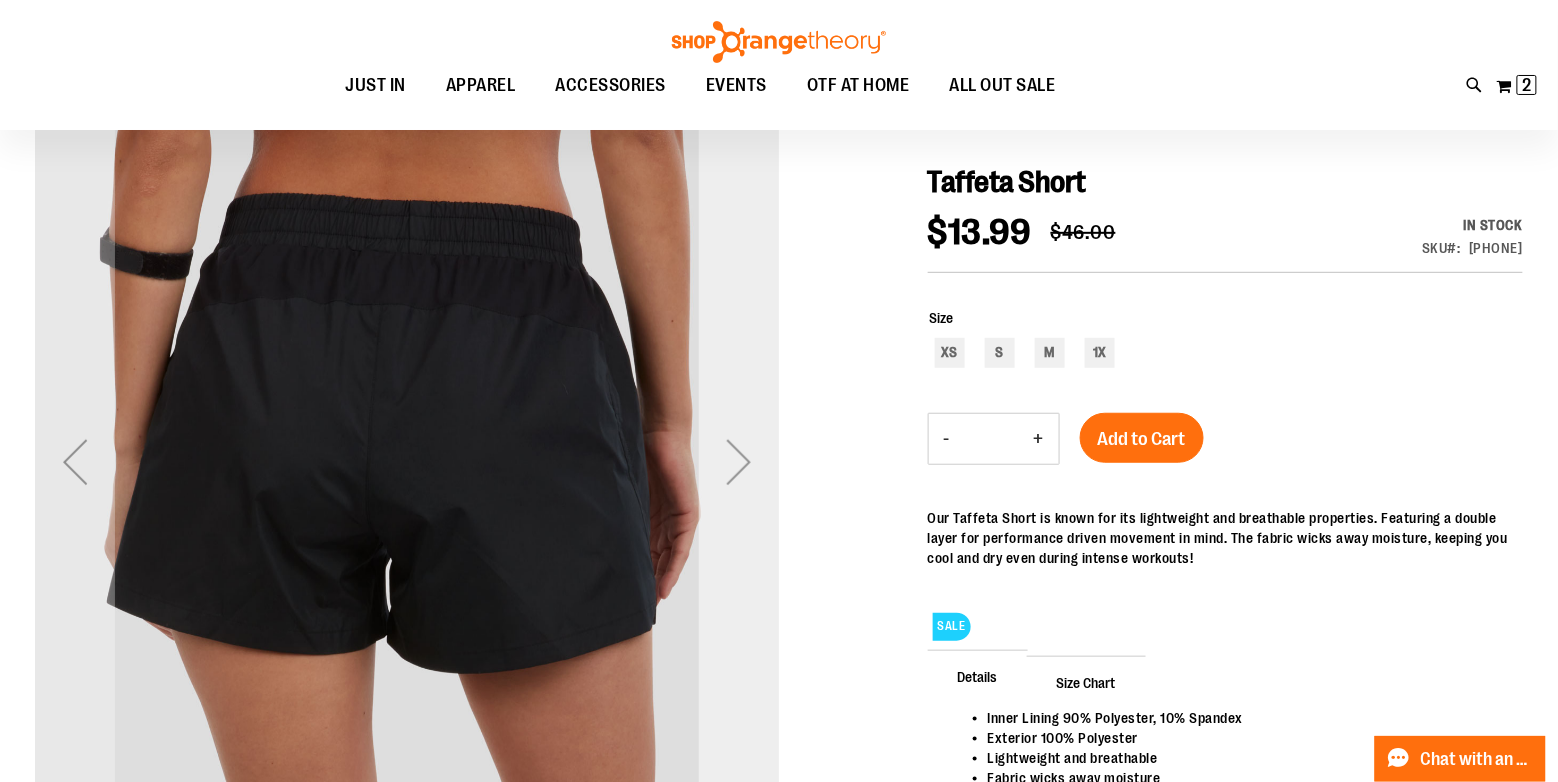 click at bounding box center [739, 462] 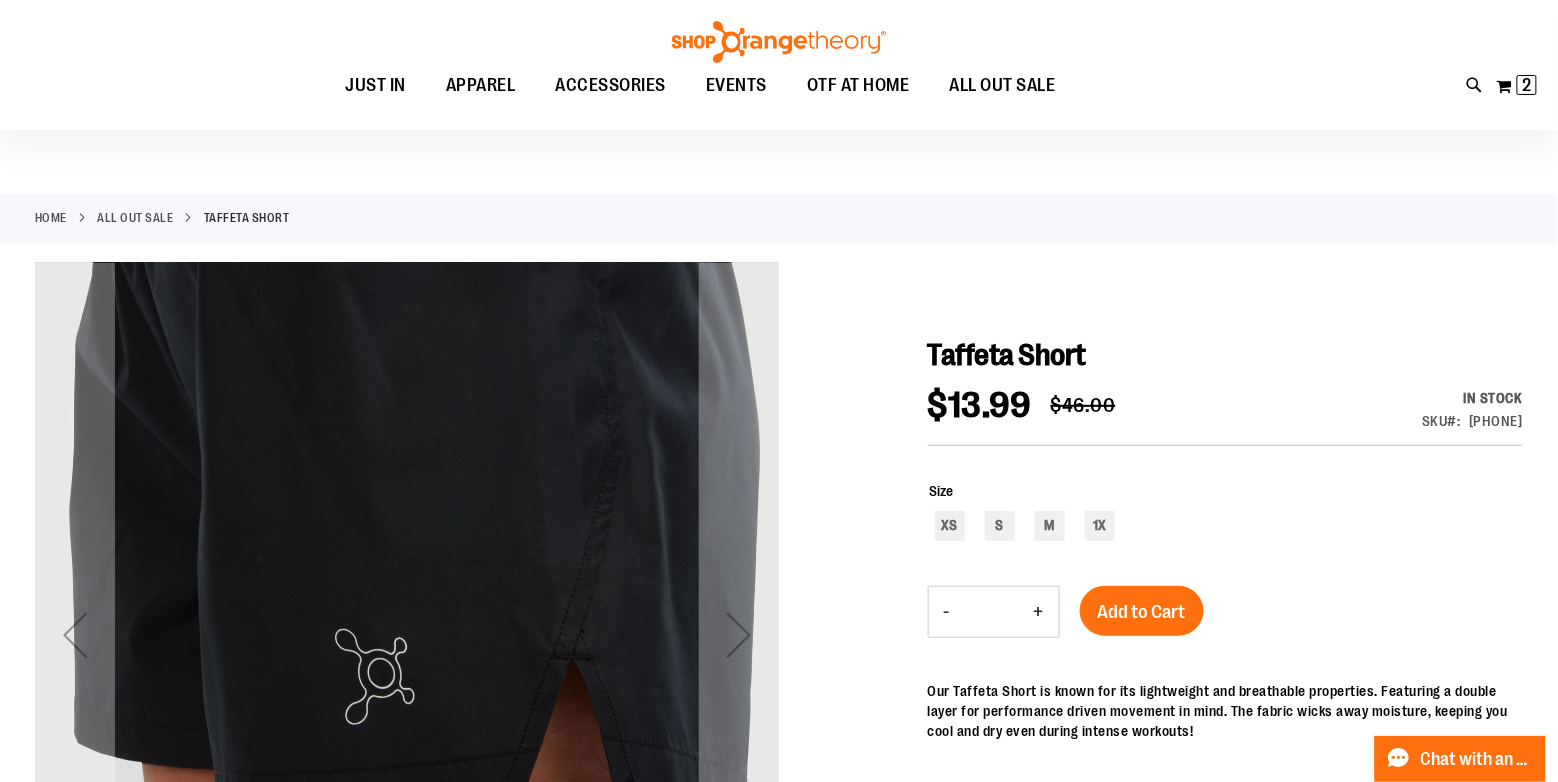 scroll, scrollTop: 0, scrollLeft: 0, axis: both 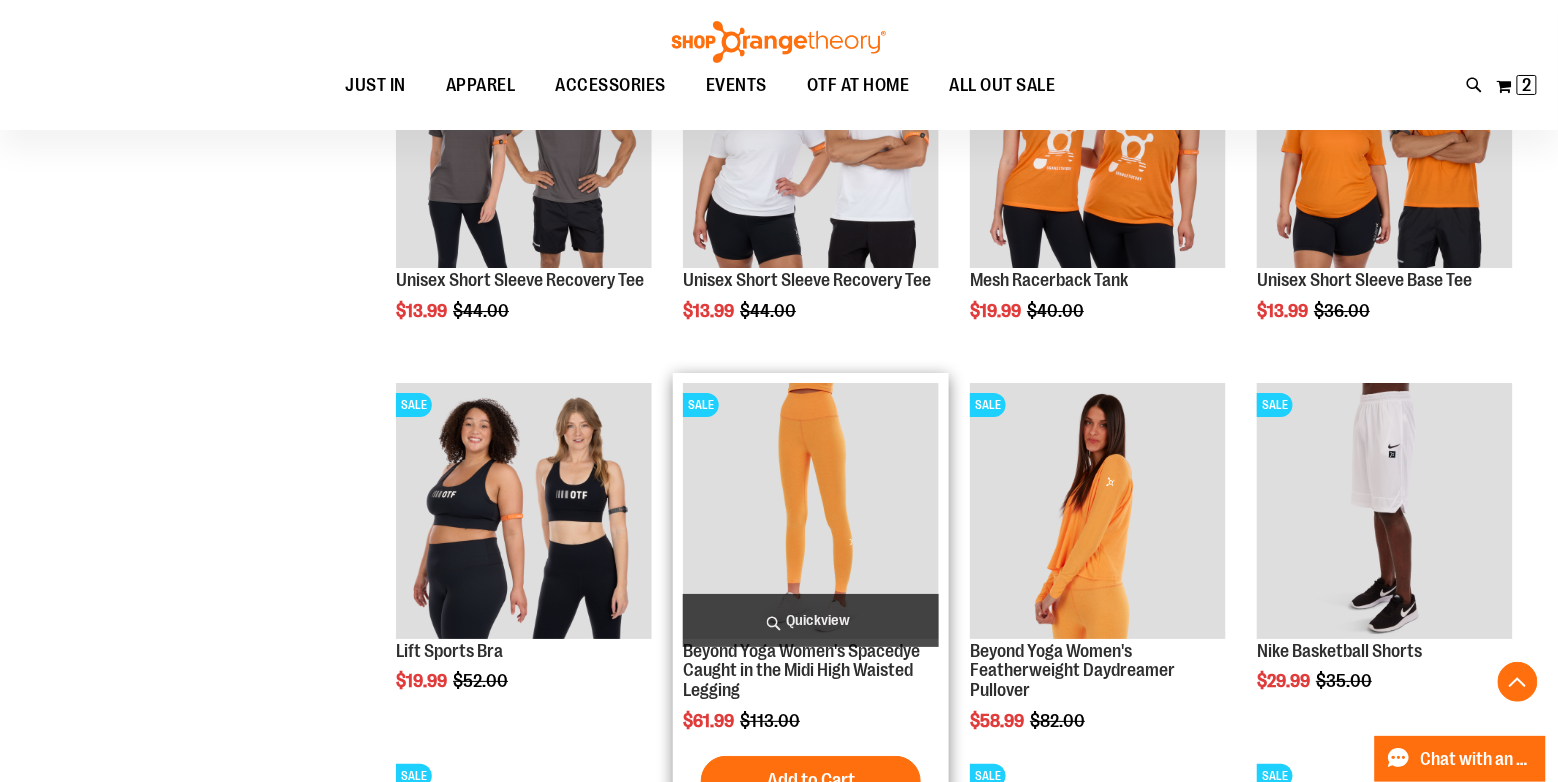 type on "**********" 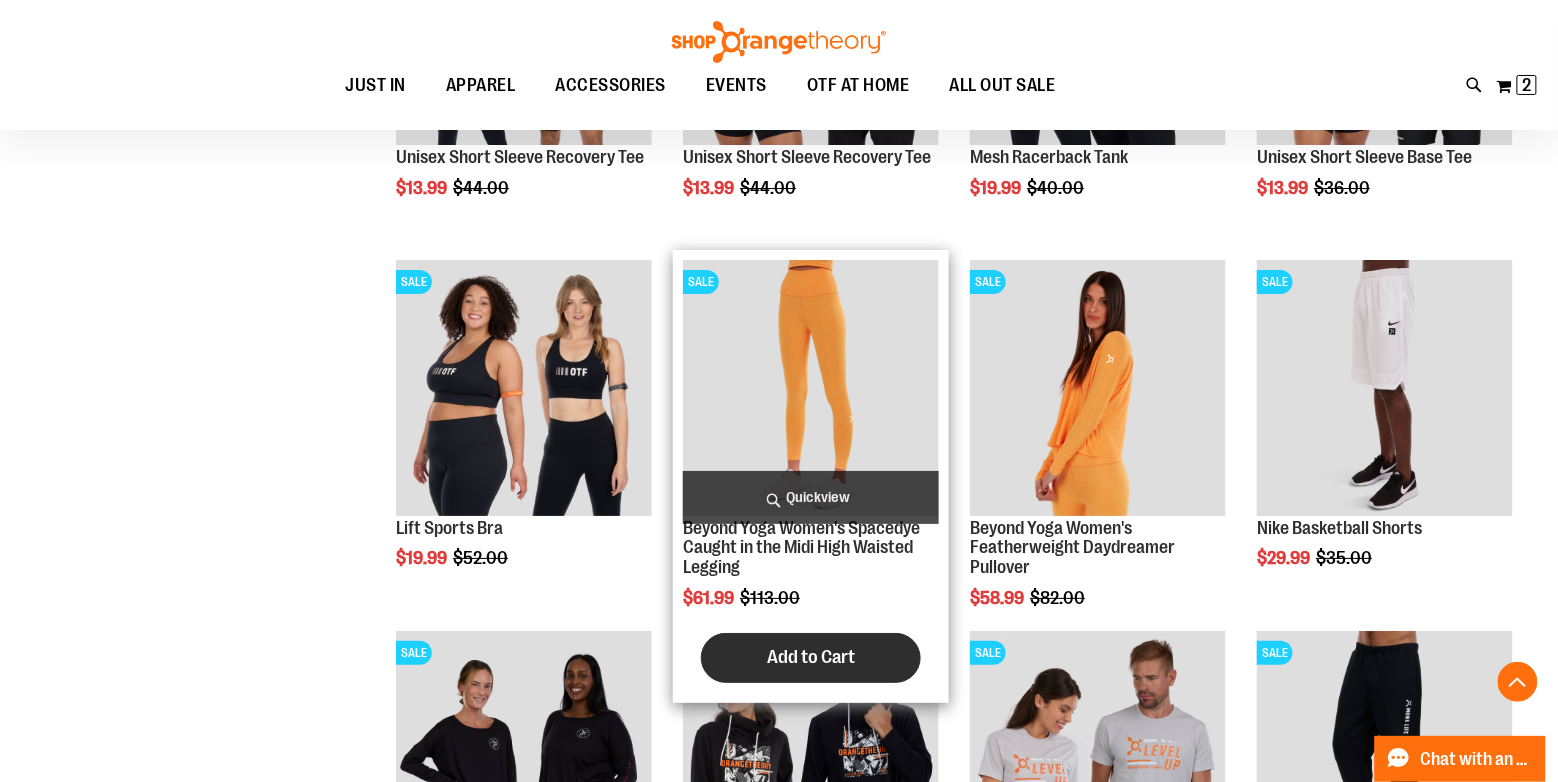scroll, scrollTop: 2227, scrollLeft: 0, axis: vertical 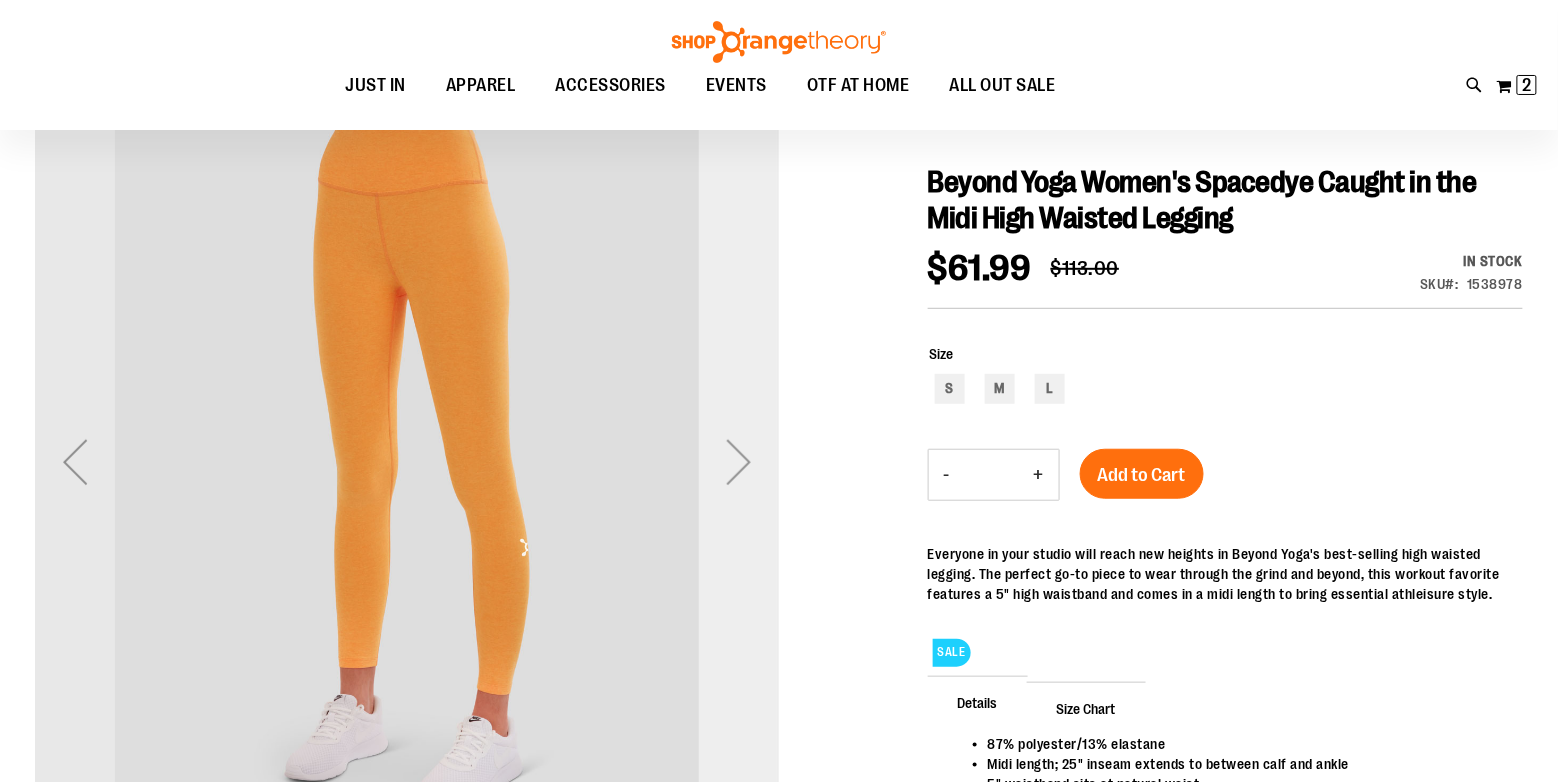 type on "**********" 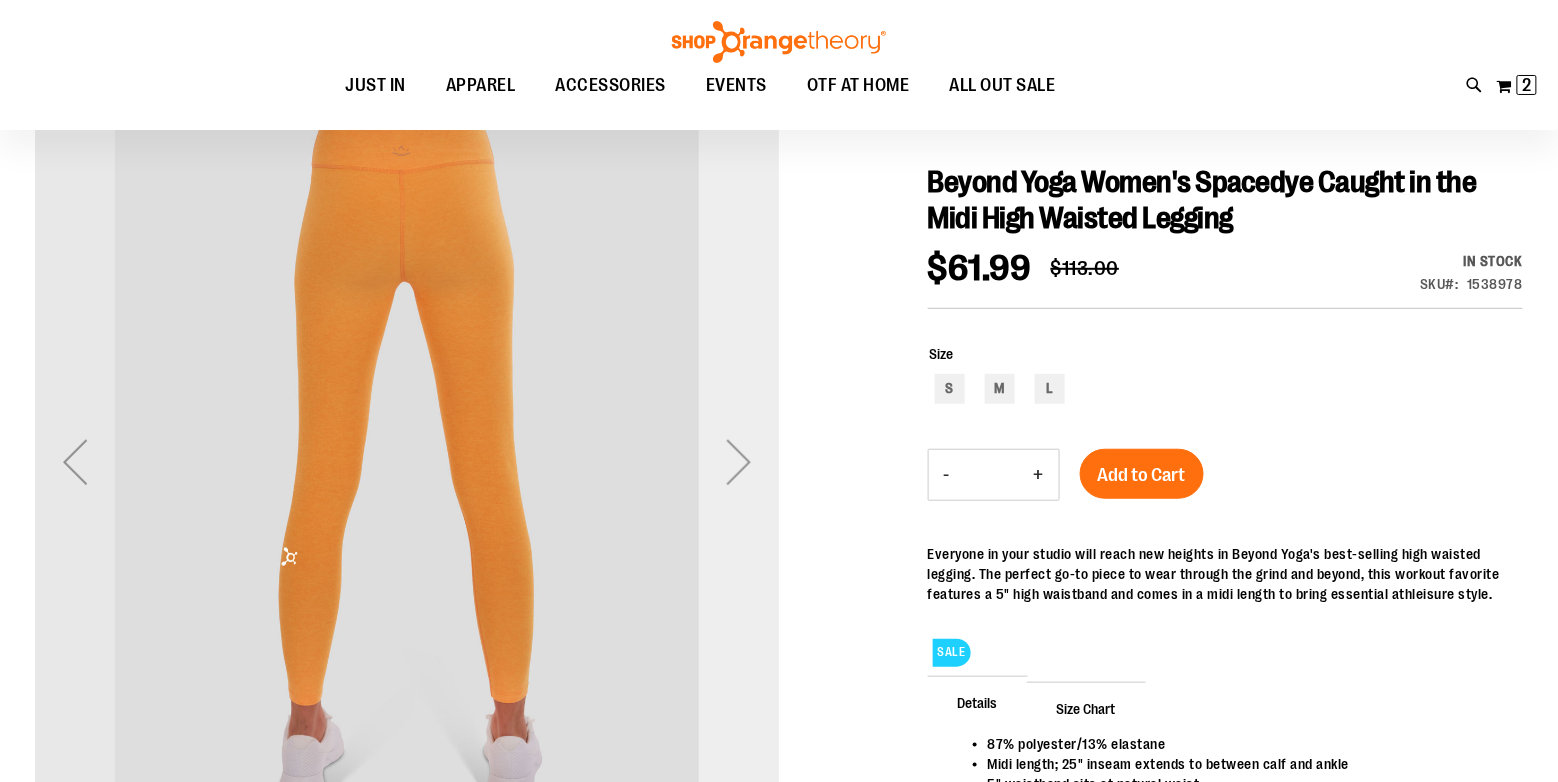 click at bounding box center (739, 462) 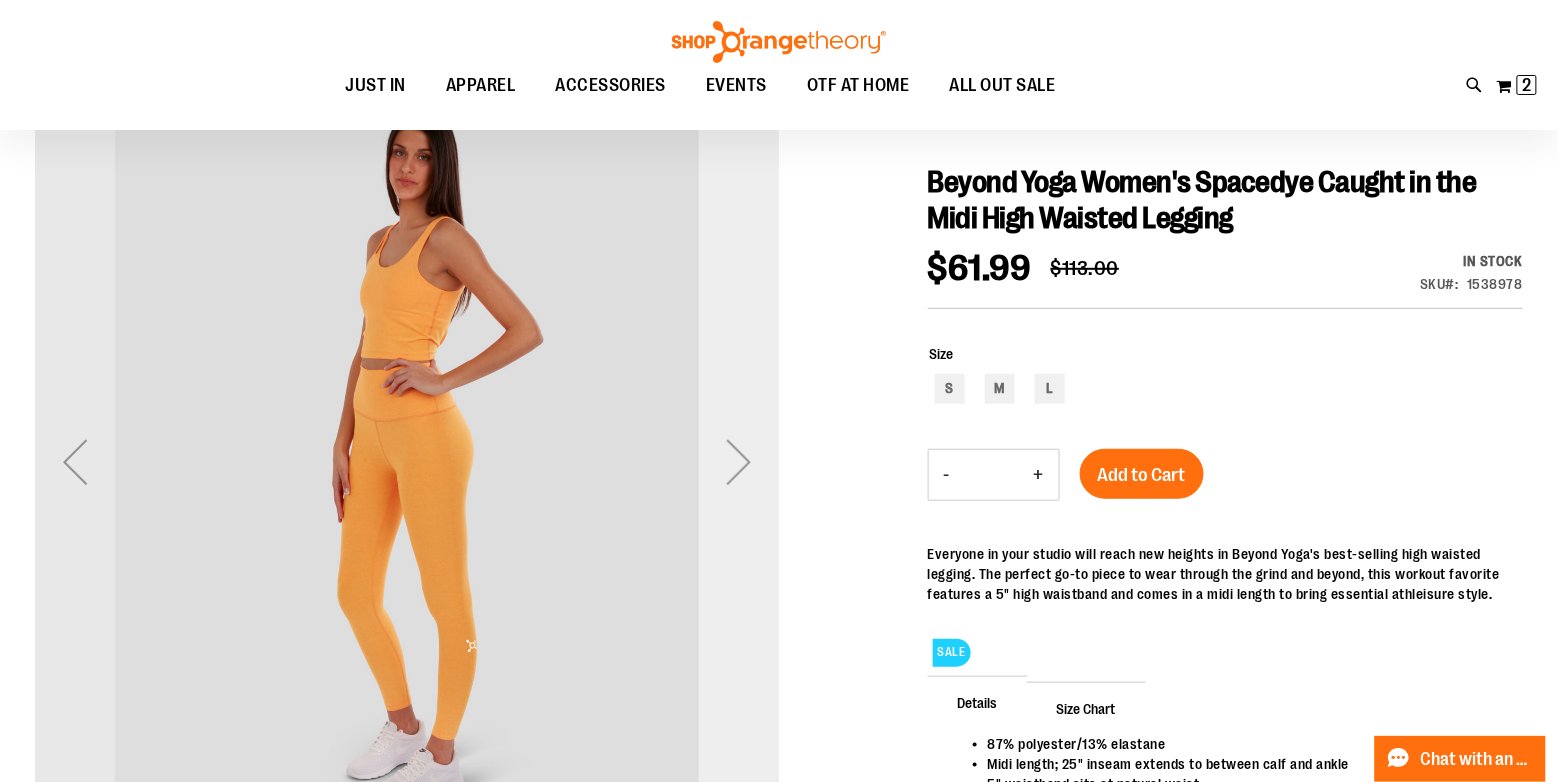 click at bounding box center [739, 462] 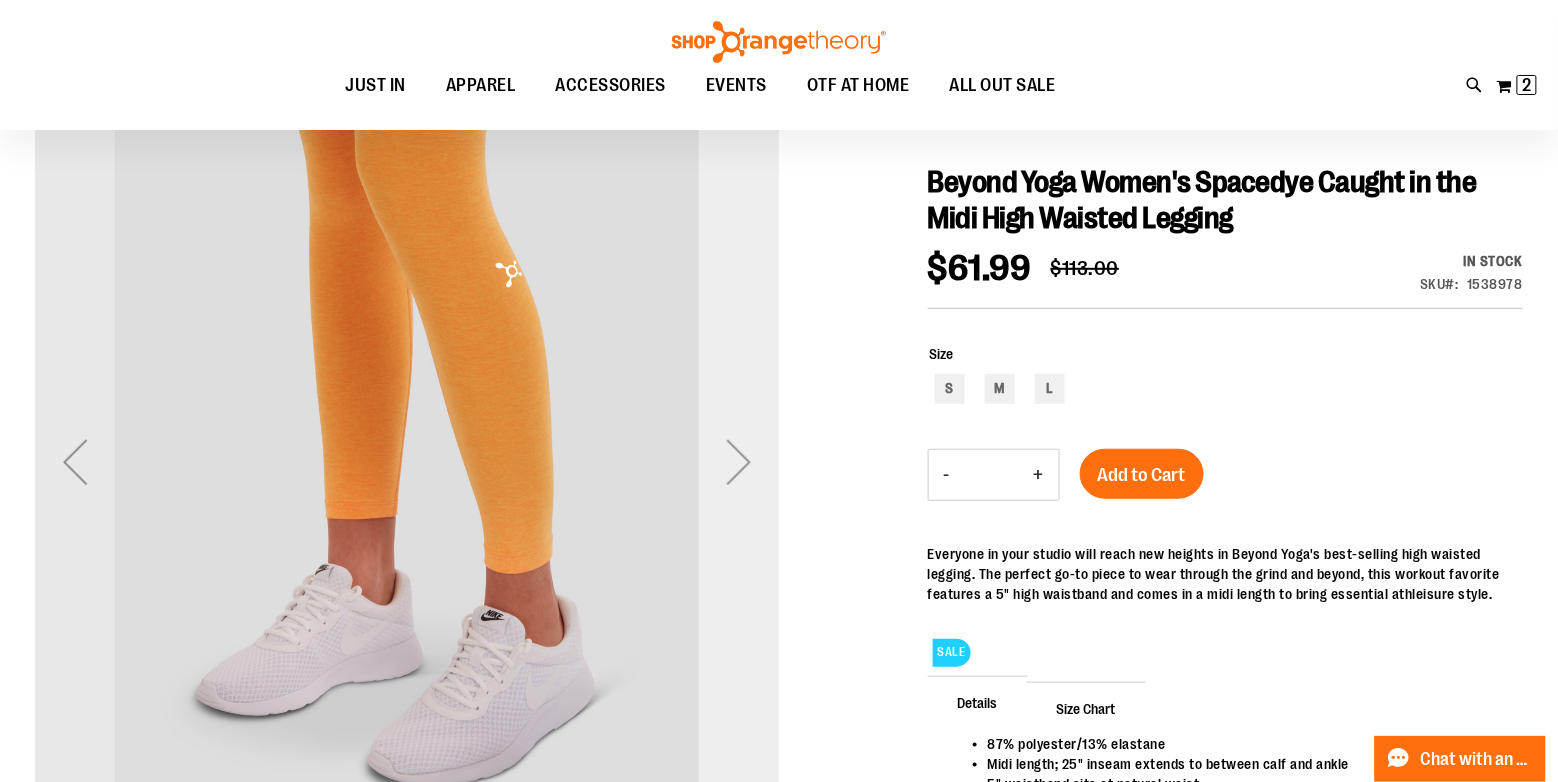 click at bounding box center (739, 462) 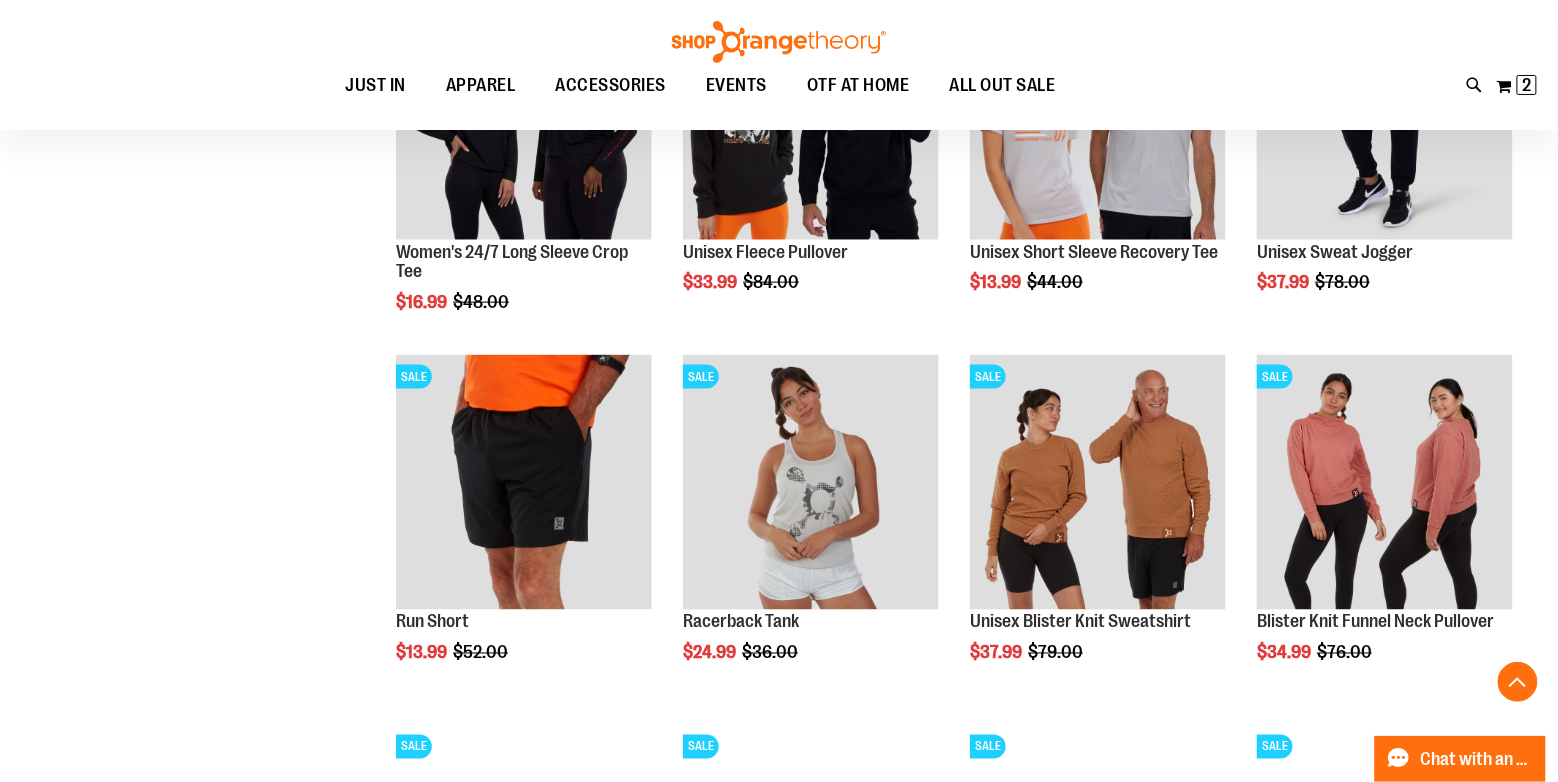 scroll, scrollTop: 379, scrollLeft: 0, axis: vertical 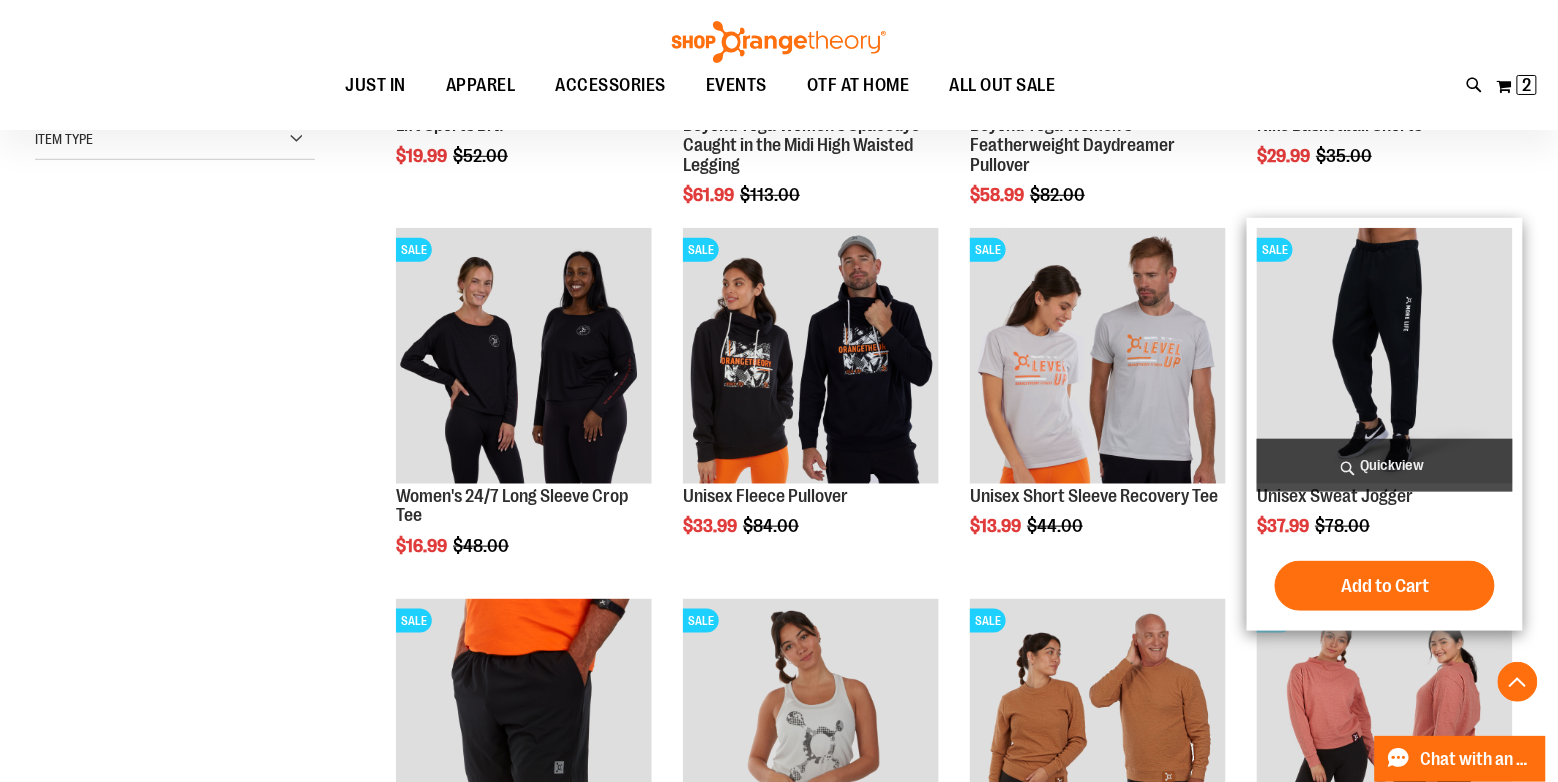 type on "**********" 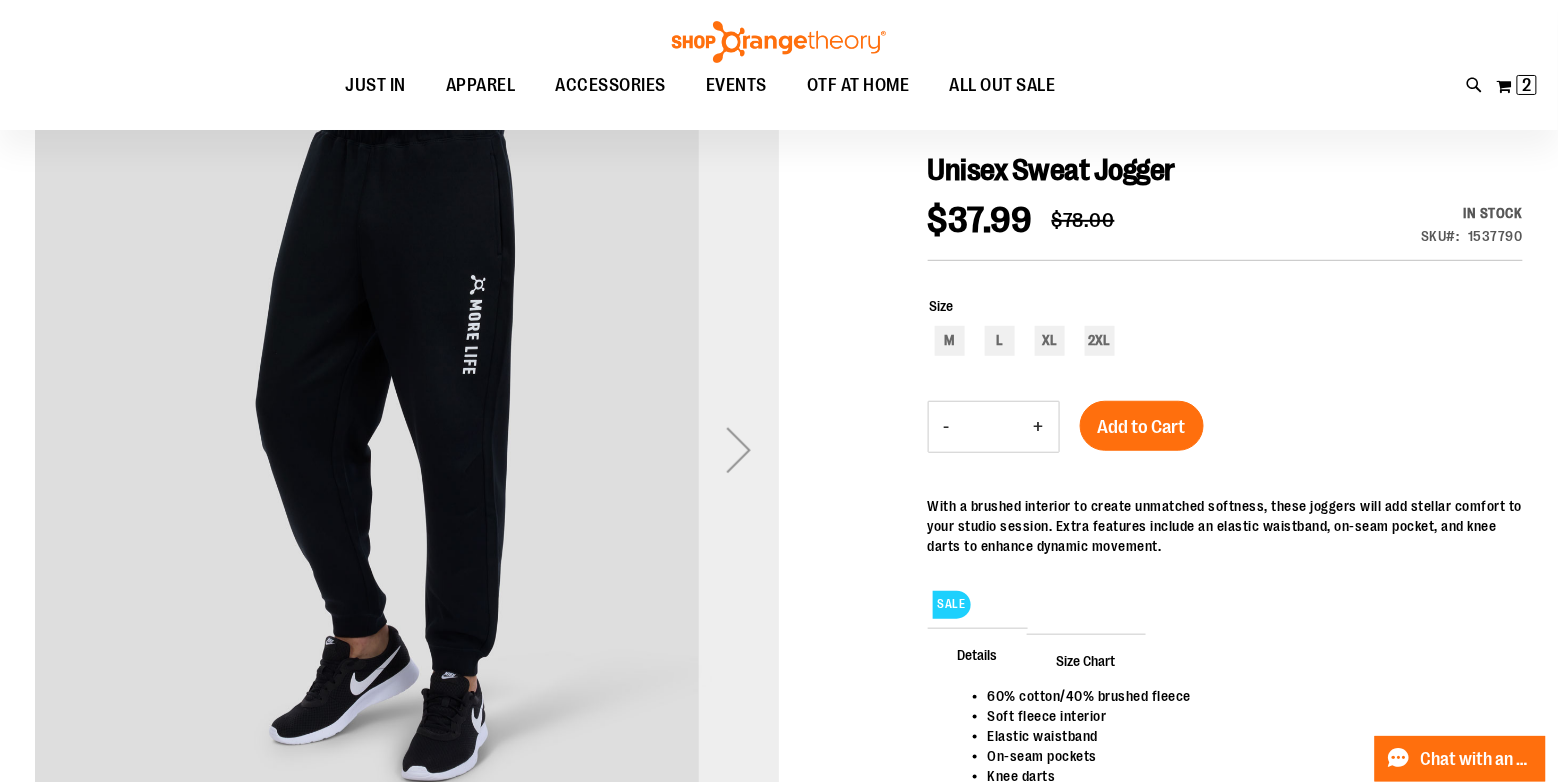 scroll, scrollTop: 100, scrollLeft: 0, axis: vertical 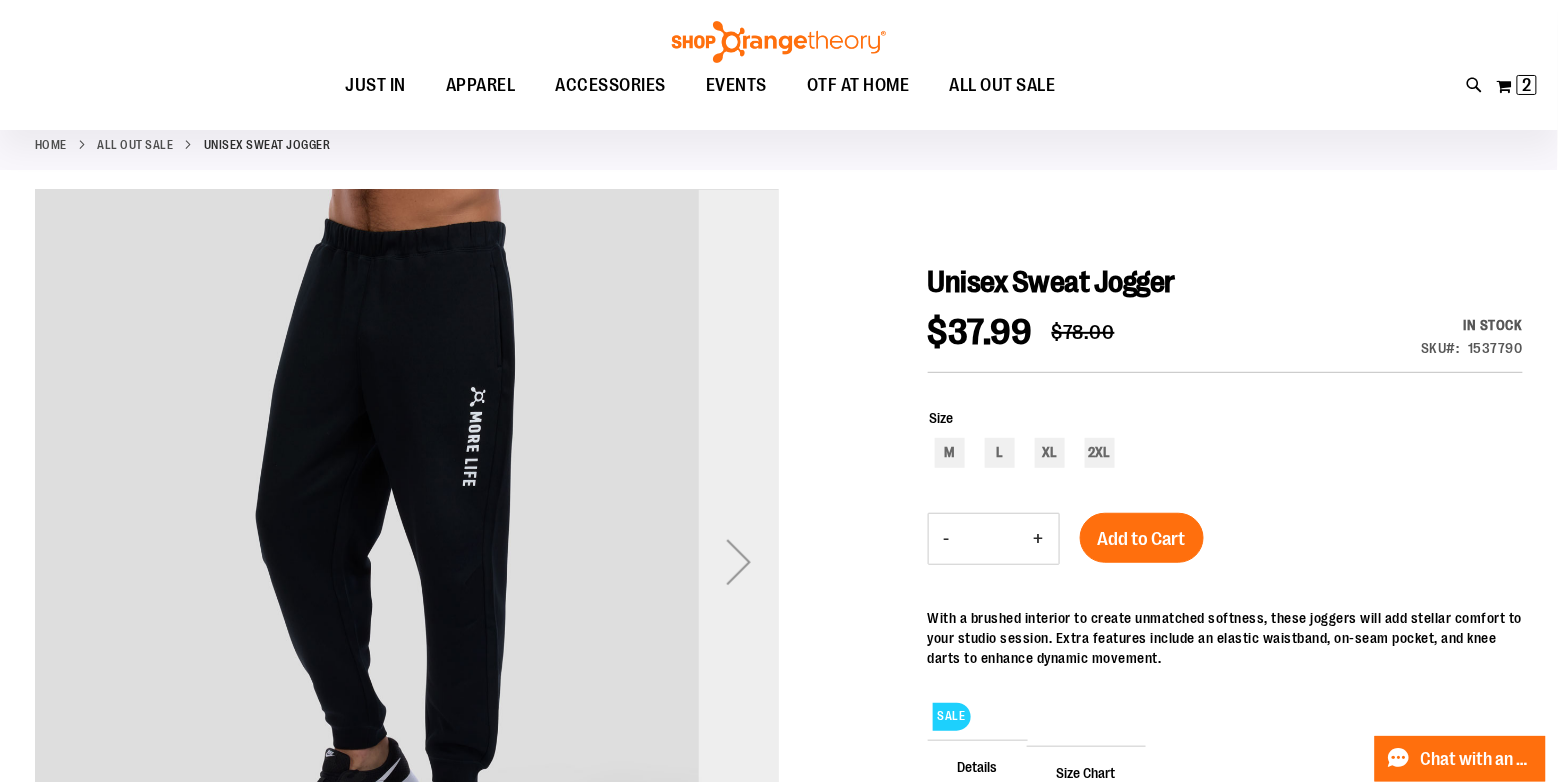 type on "**********" 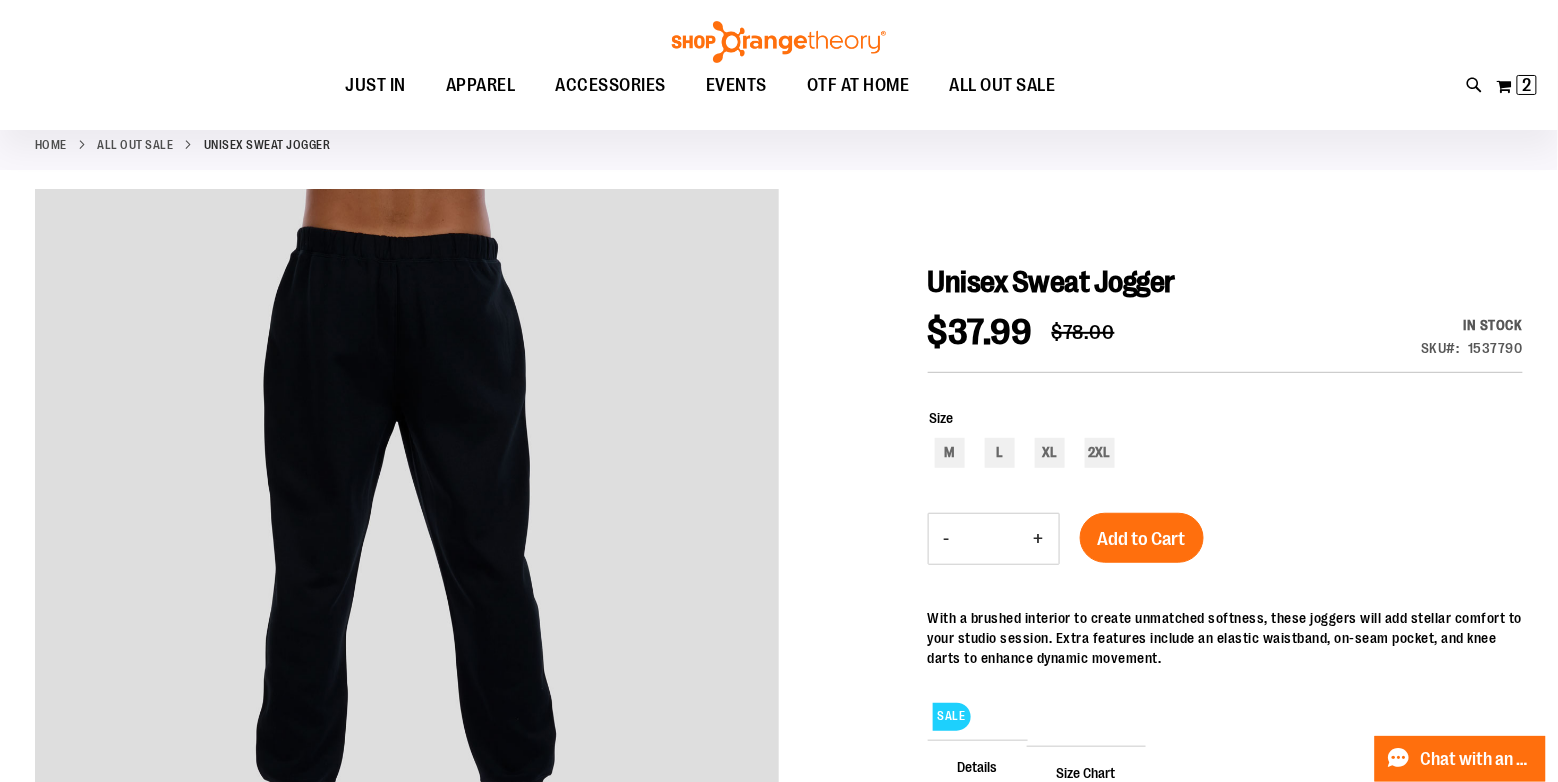 scroll, scrollTop: 300, scrollLeft: 0, axis: vertical 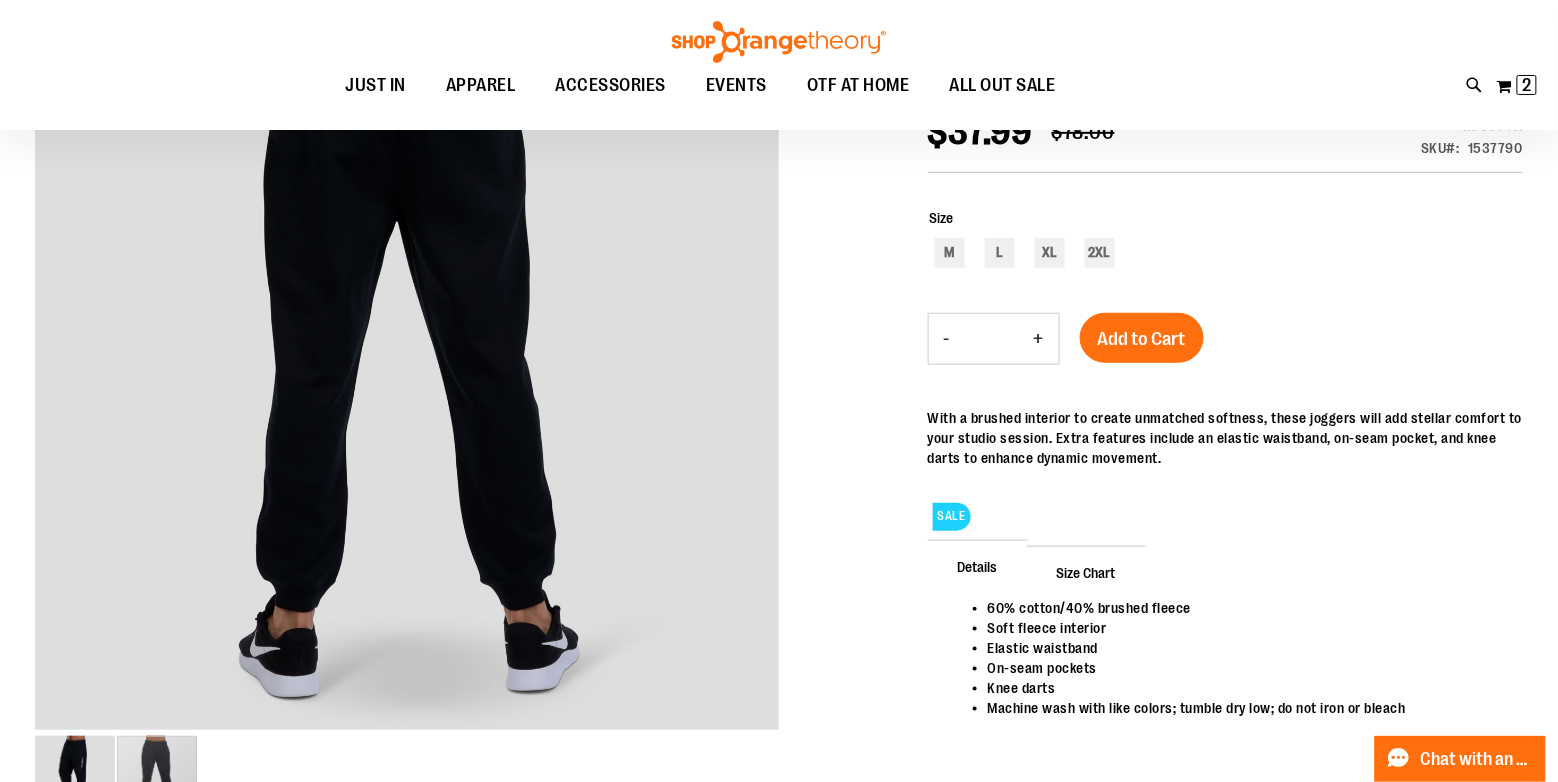 click on "Size Chart" at bounding box center (1086, 572) 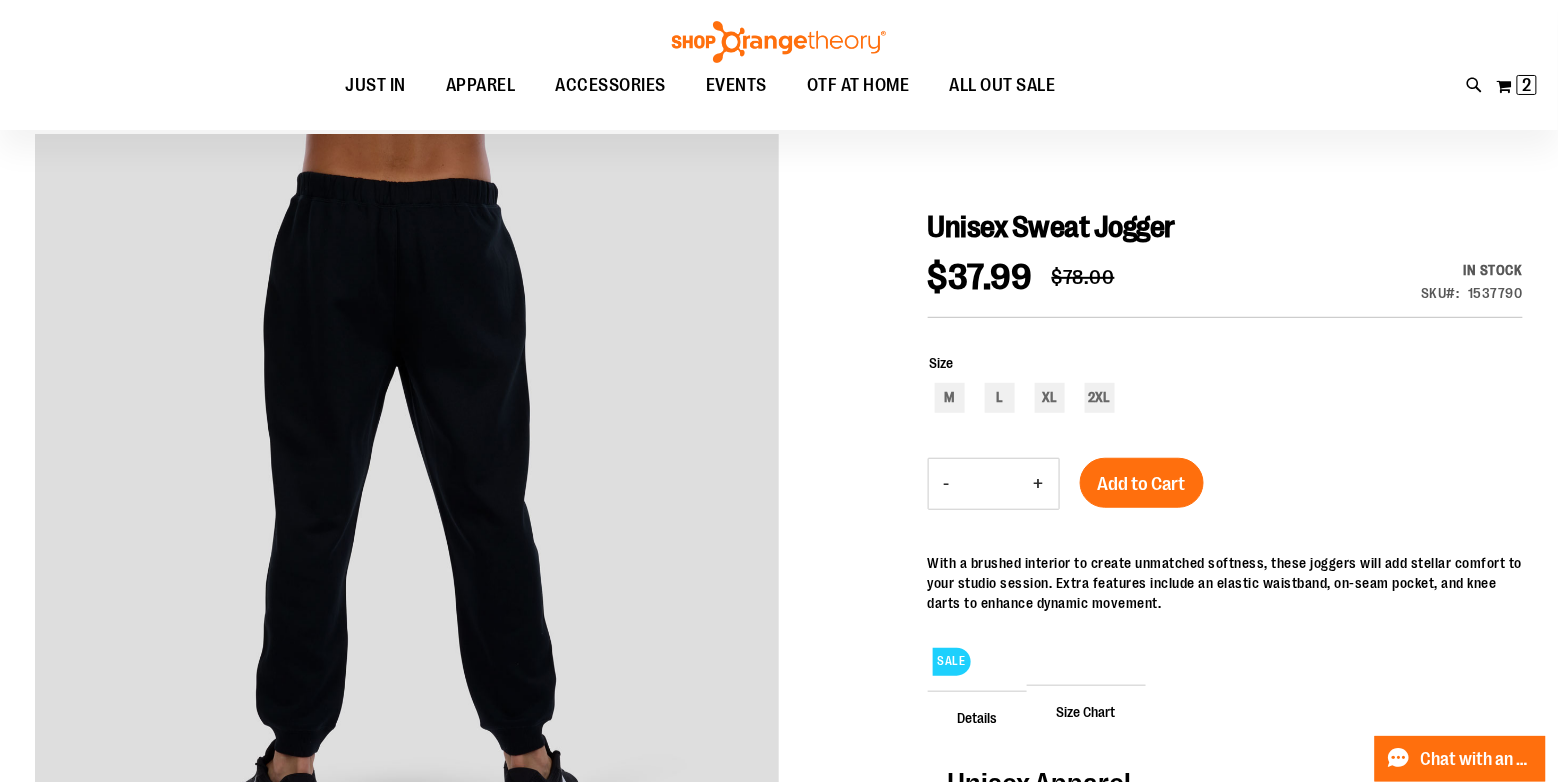 scroll, scrollTop: 100, scrollLeft: 0, axis: vertical 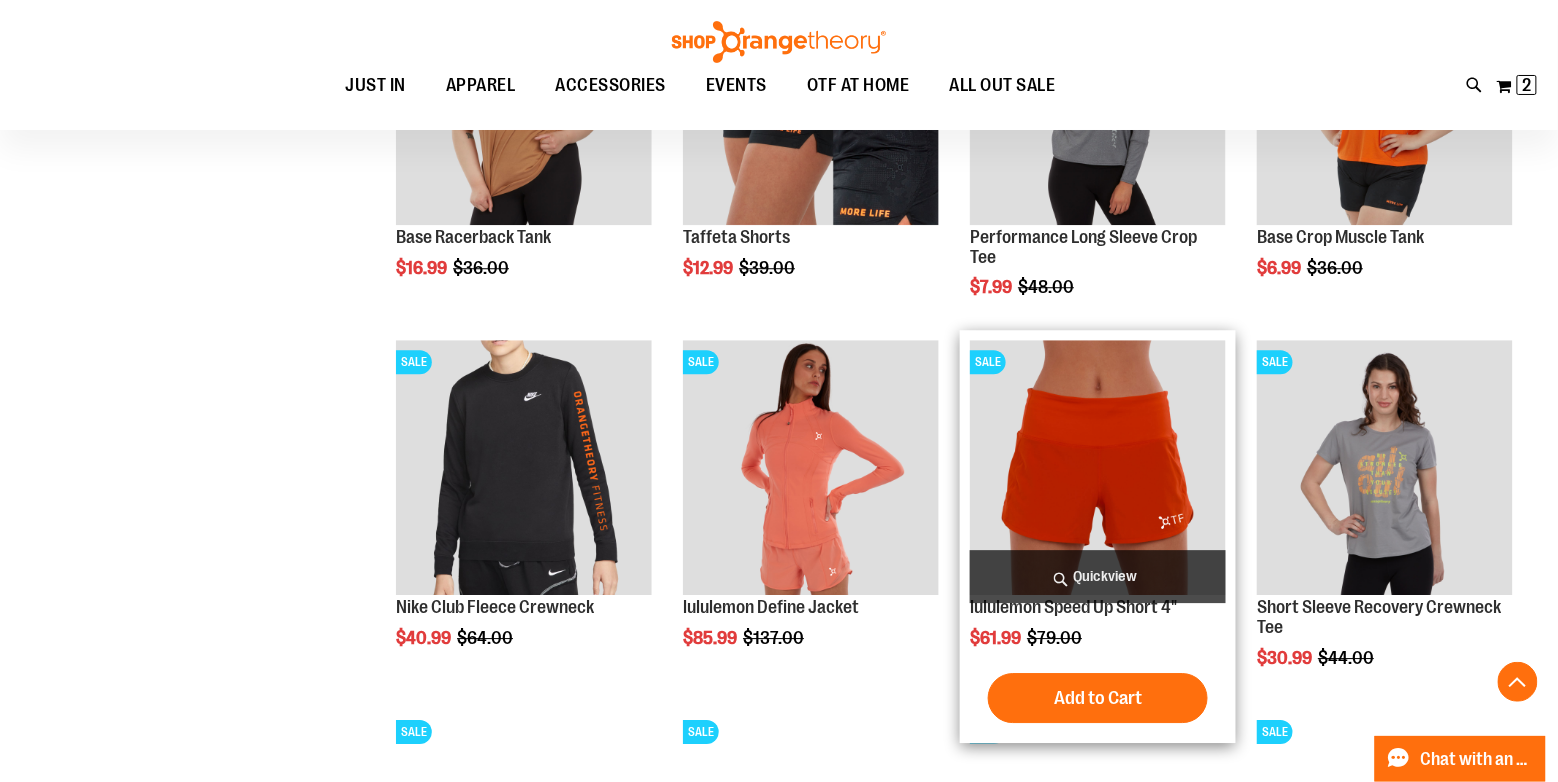 type on "**********" 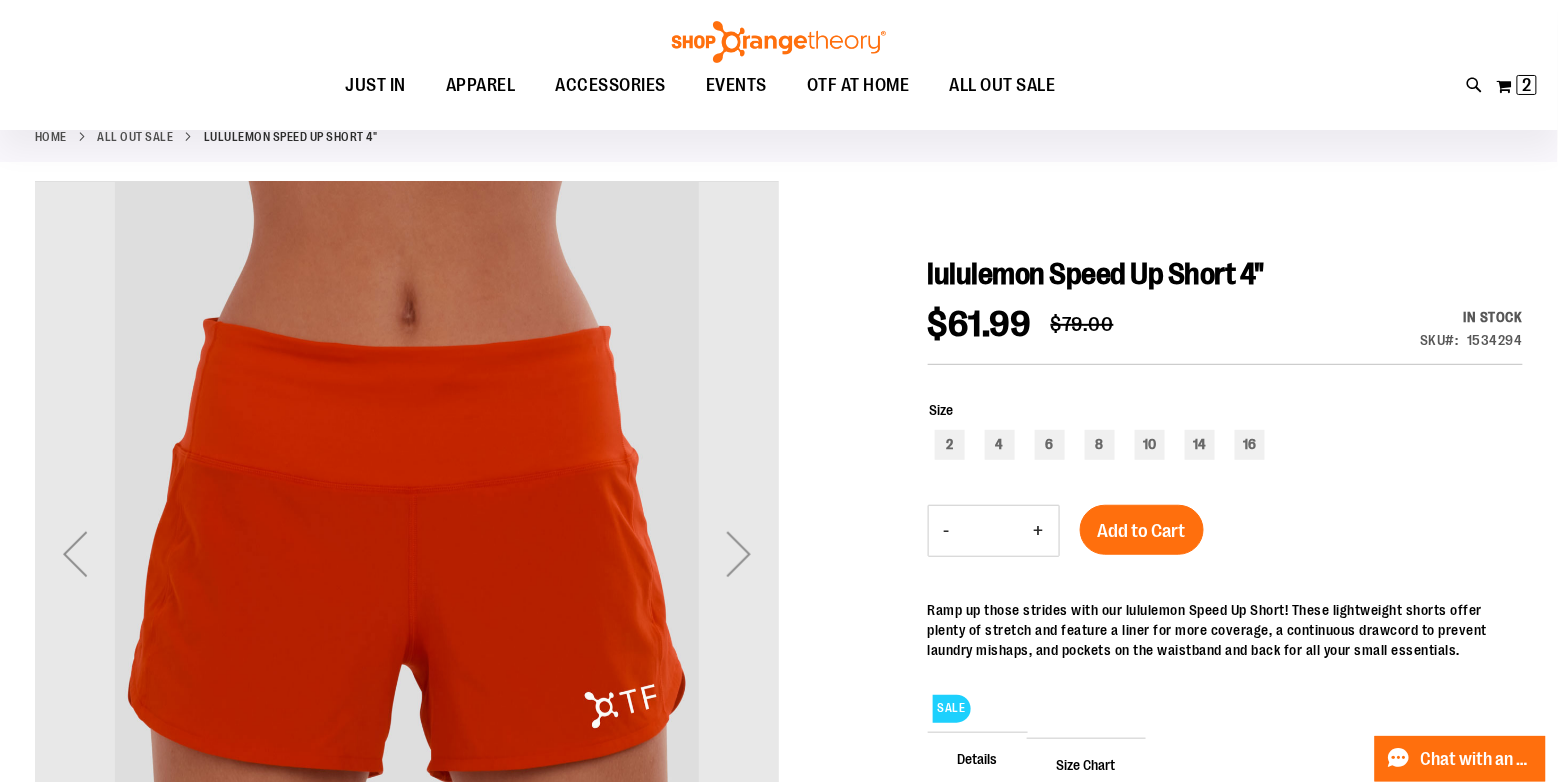 scroll, scrollTop: 200, scrollLeft: 0, axis: vertical 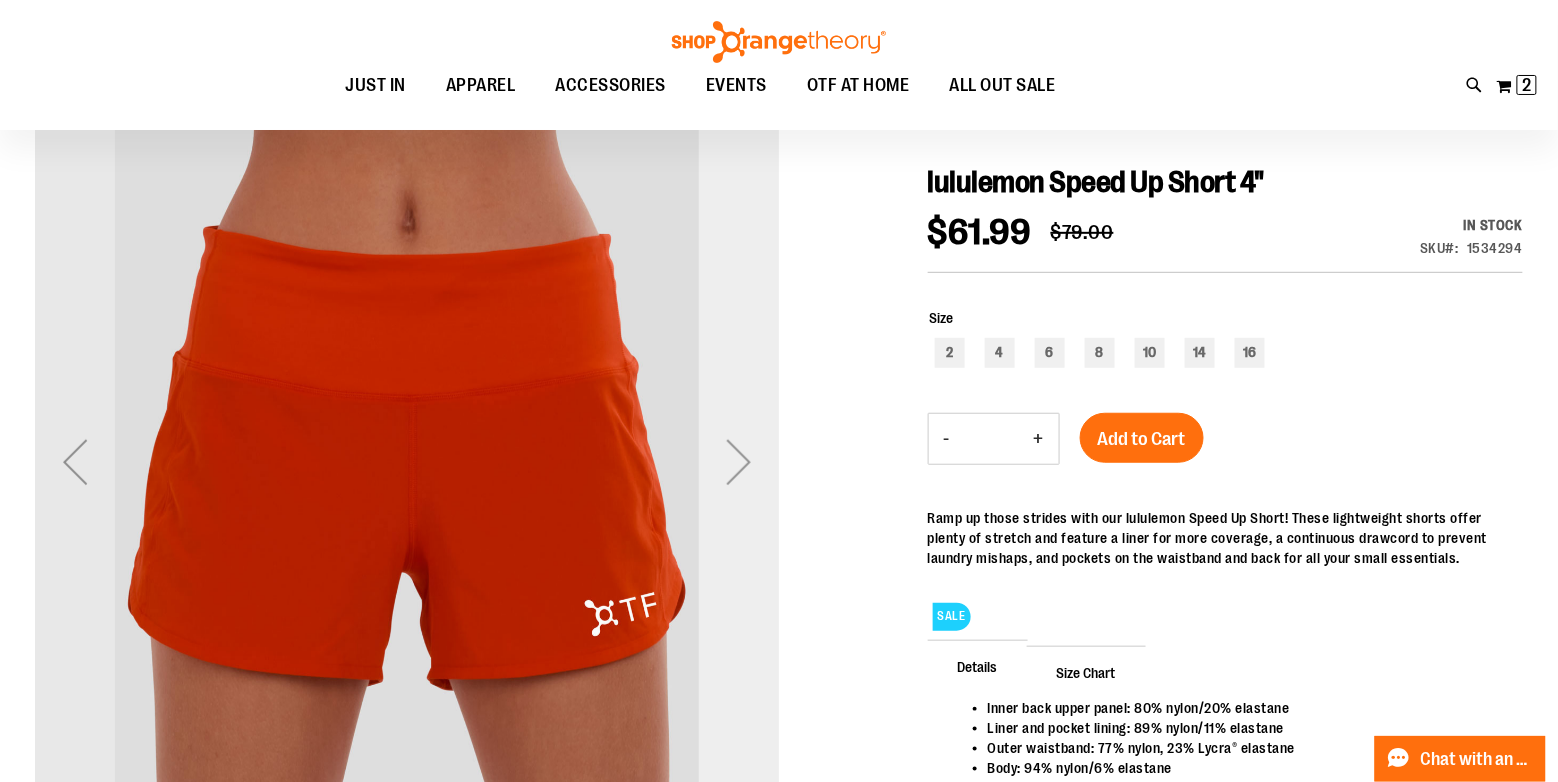 type on "**********" 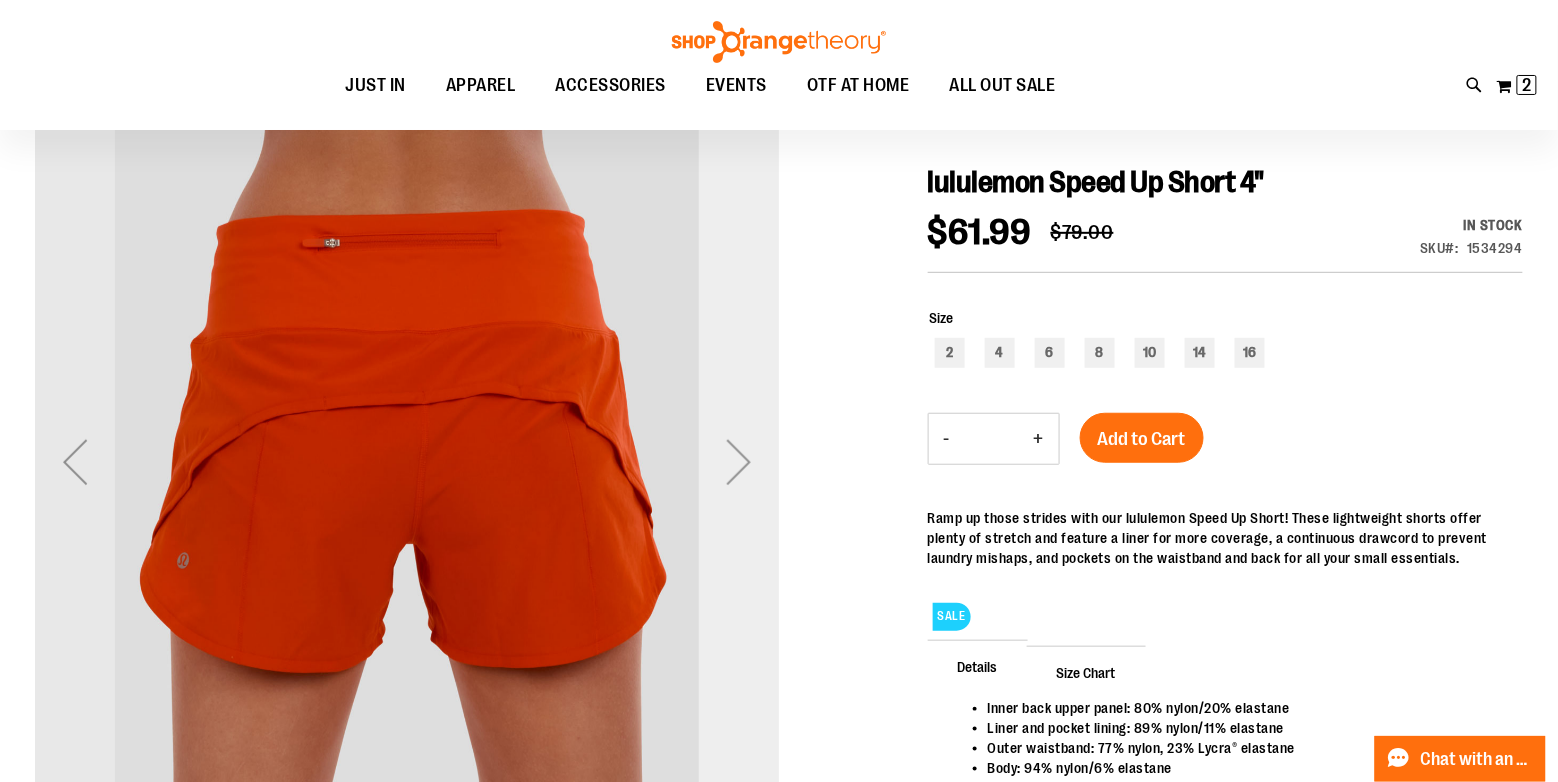 click at bounding box center (739, 462) 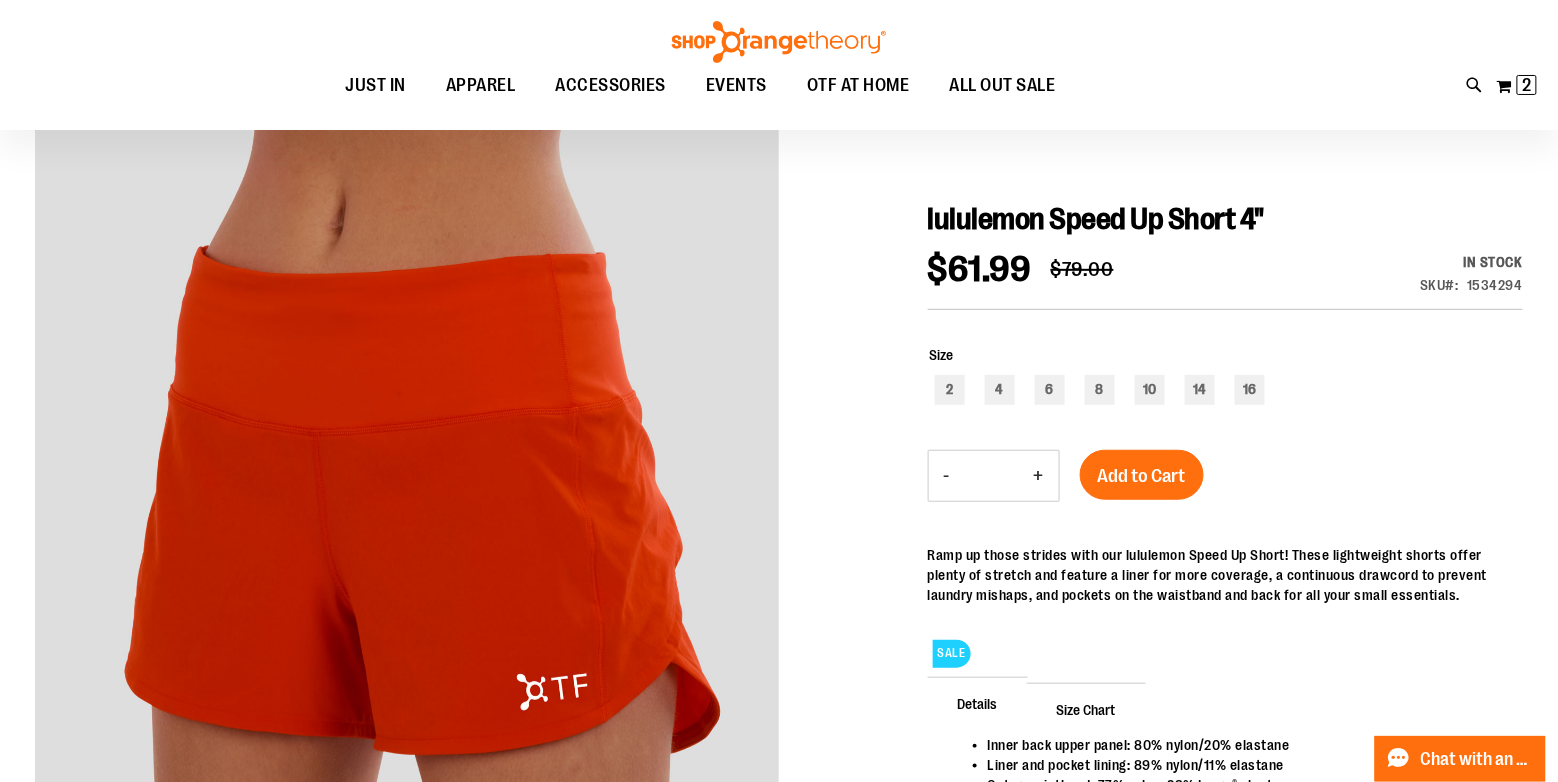 scroll, scrollTop: 100, scrollLeft: 0, axis: vertical 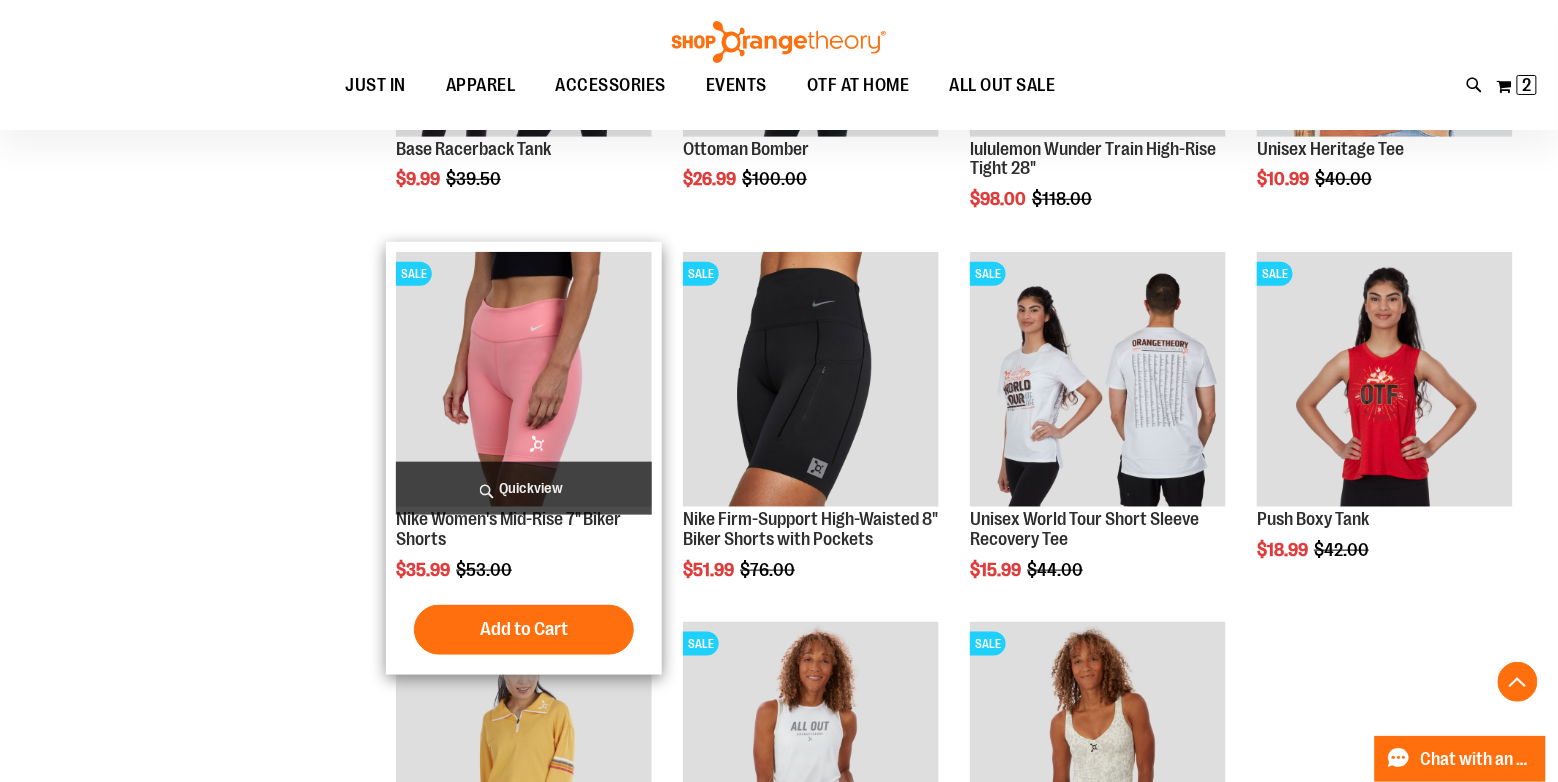 type on "**********" 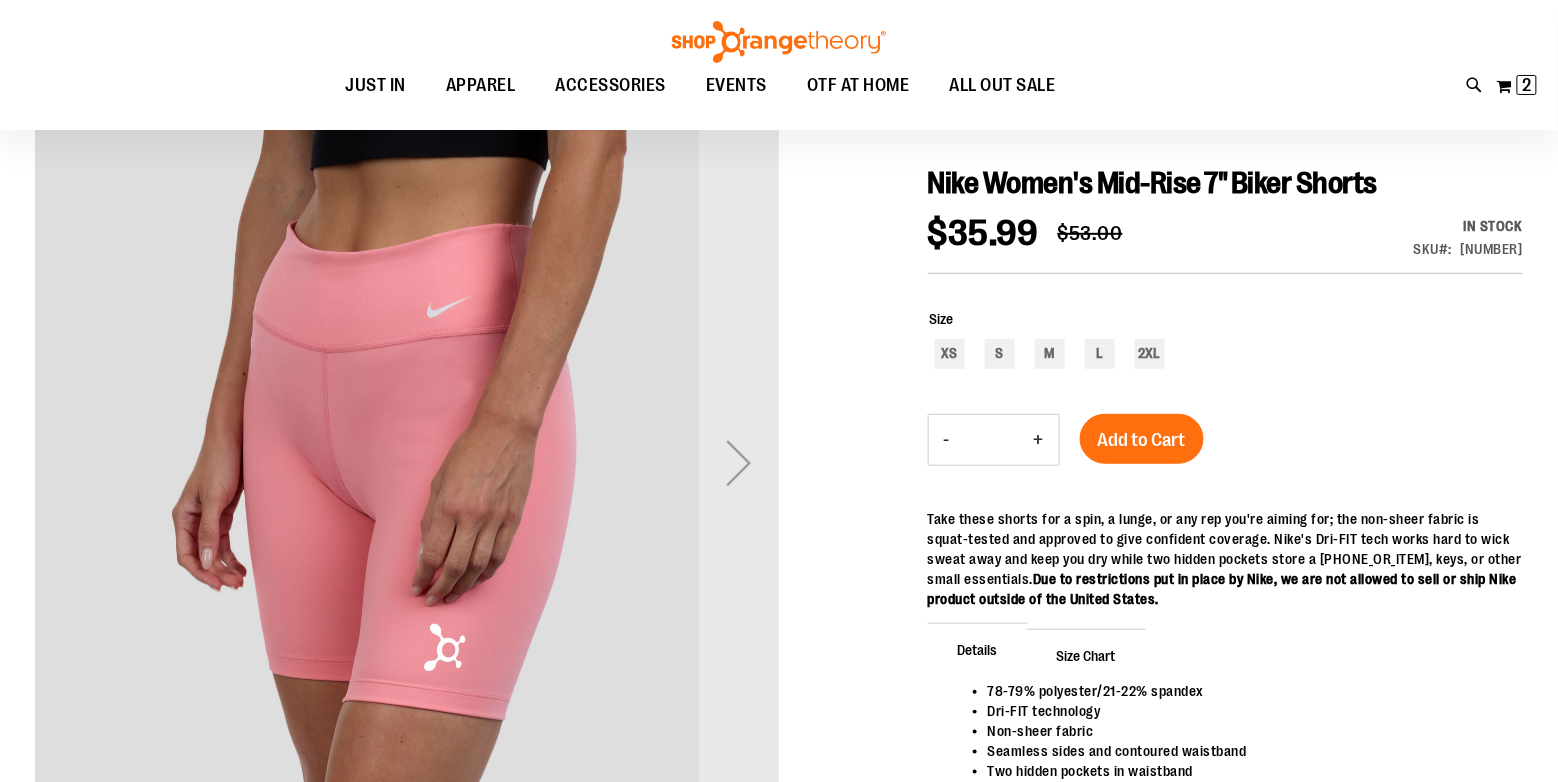scroll, scrollTop: 200, scrollLeft: 0, axis: vertical 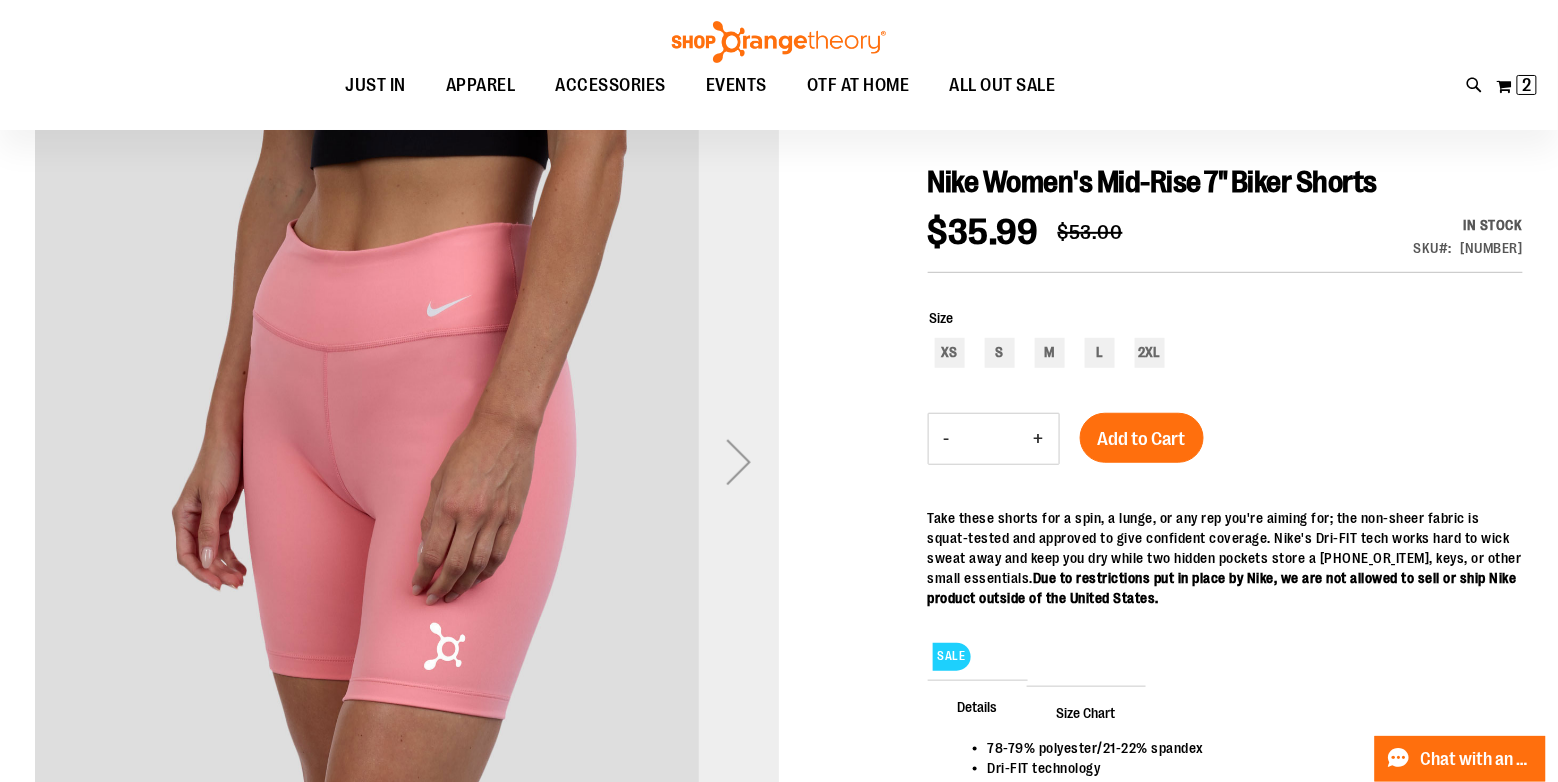 type on "**********" 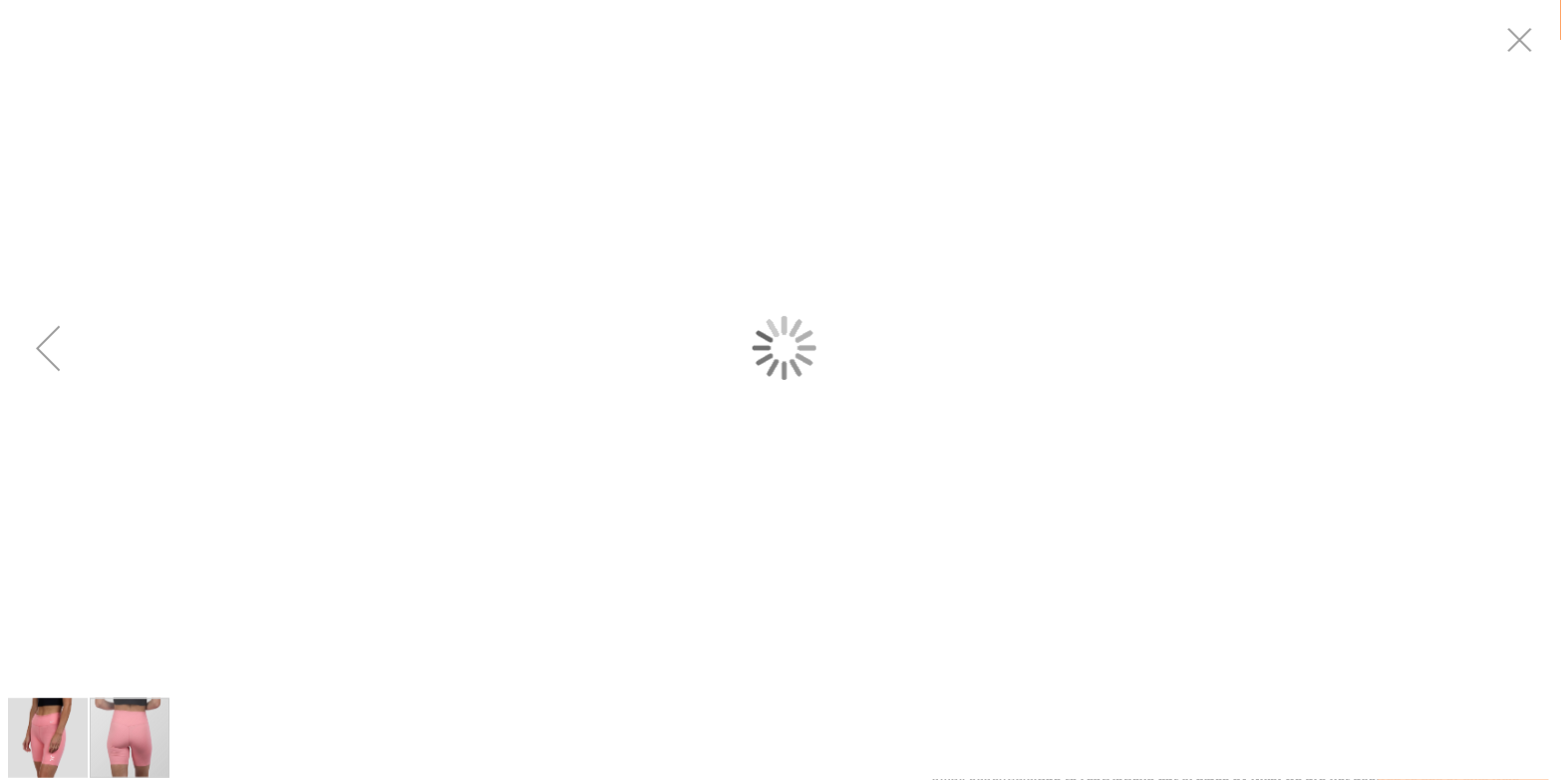 scroll, scrollTop: 0, scrollLeft: 0, axis: both 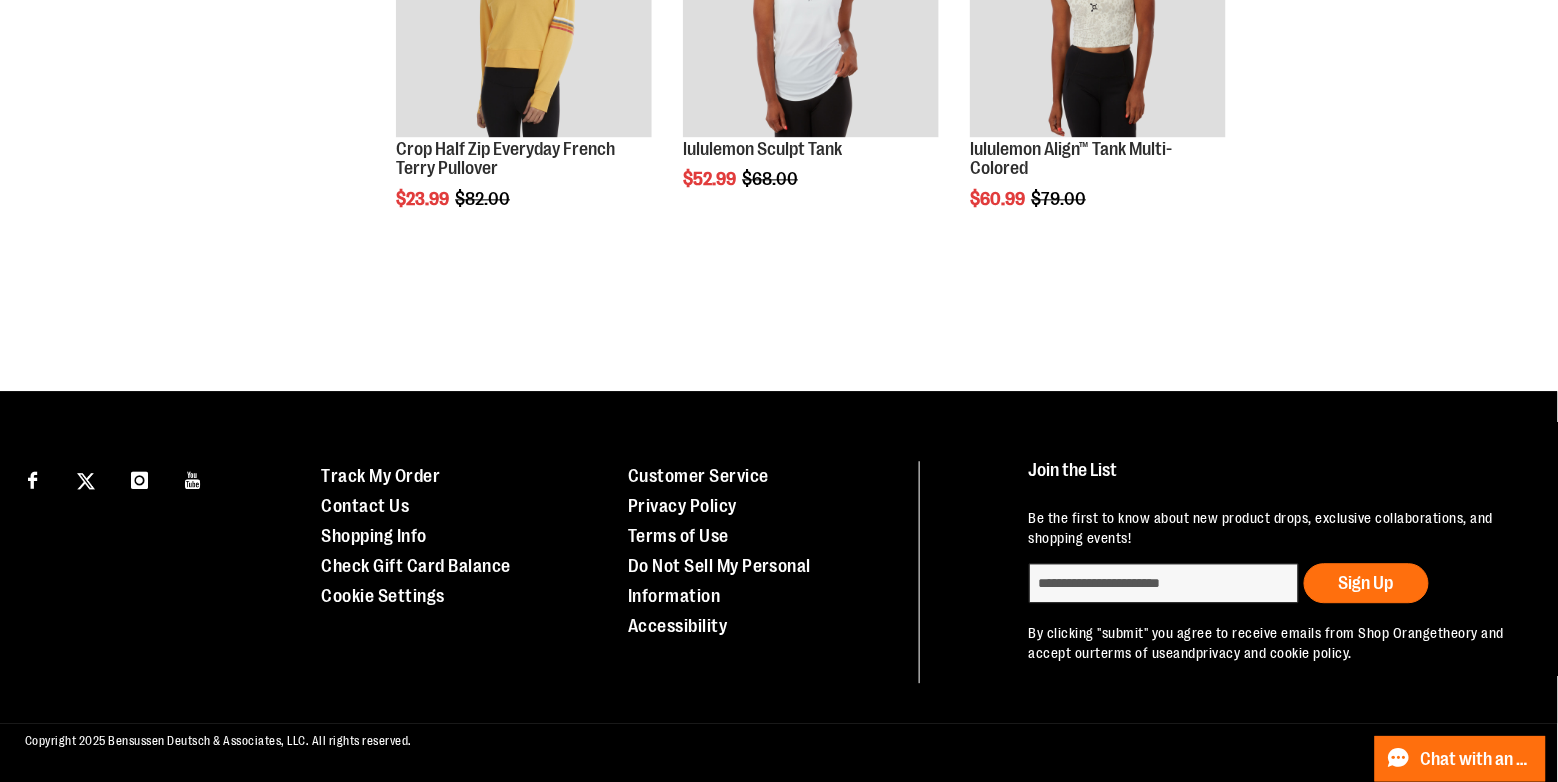 type on "**********" 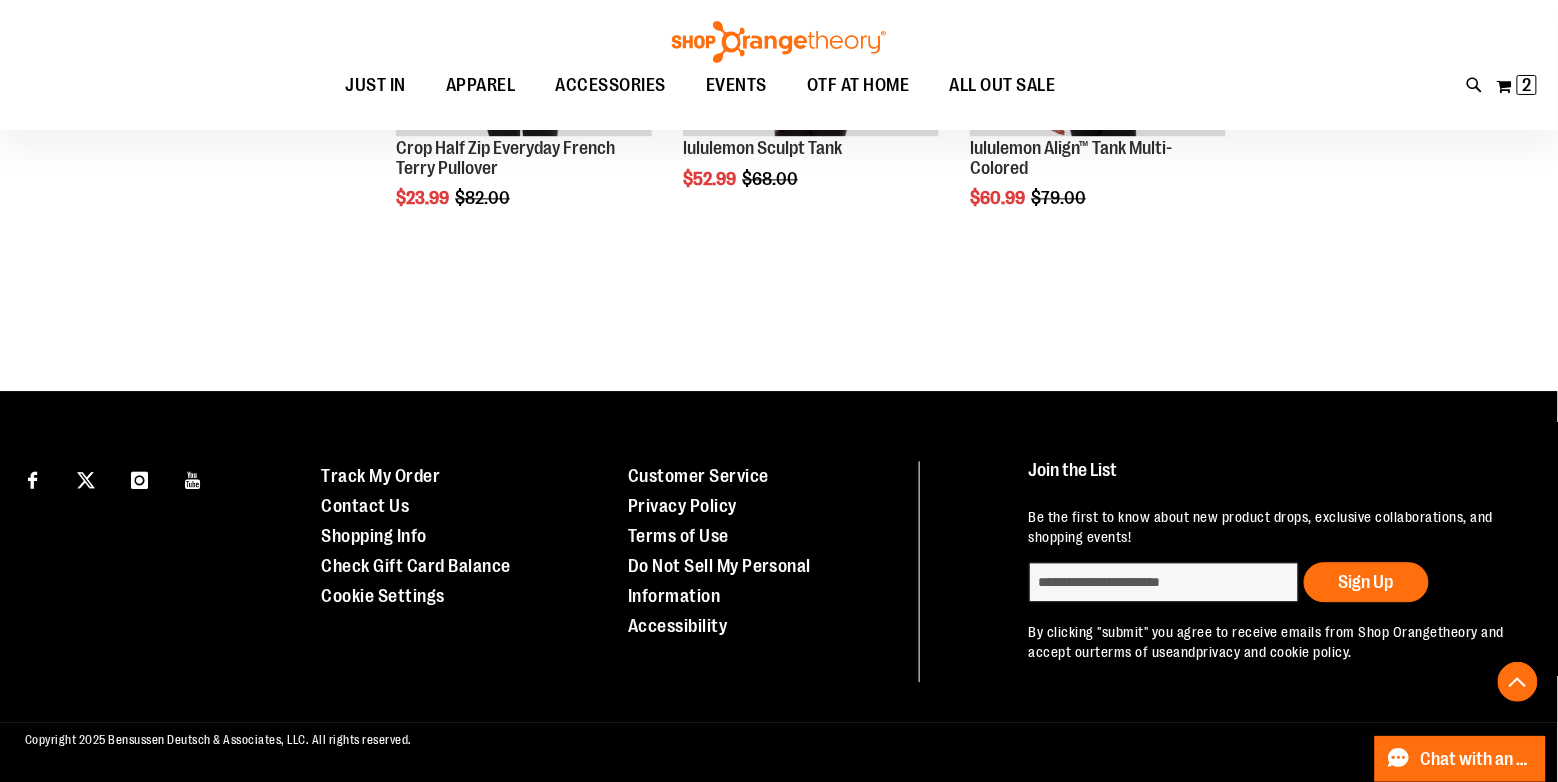 click on "Be the first to know about new product drops, exclusive collaborations, and shopping events!
Subscribe
Sign Up
By clicking "submit" you agree to receive emails from Shop Orangetheory and accept our  terms of use  and  privacy and cookie policy." at bounding box center (1273, 584) 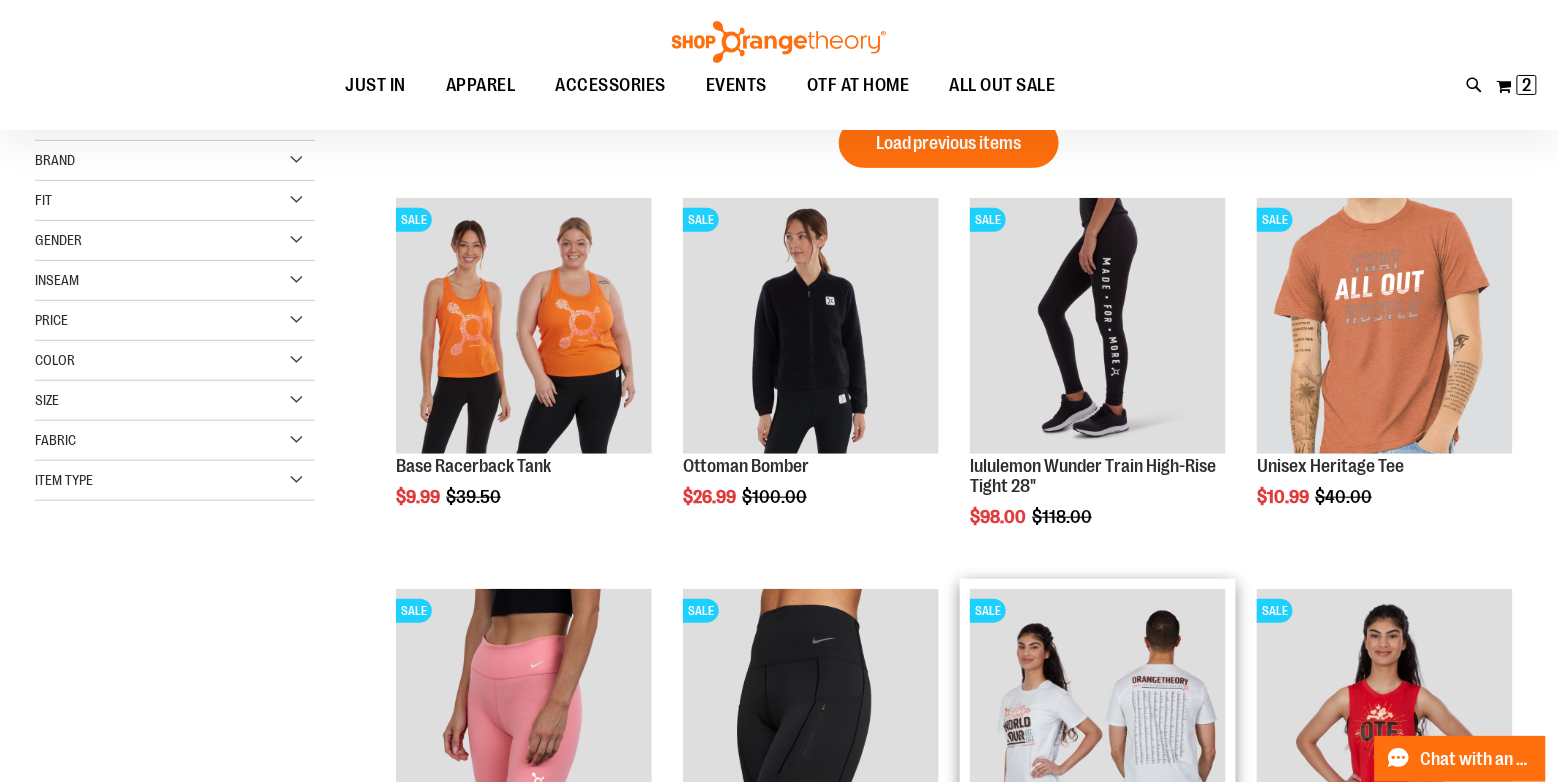 scroll, scrollTop: 258, scrollLeft: 0, axis: vertical 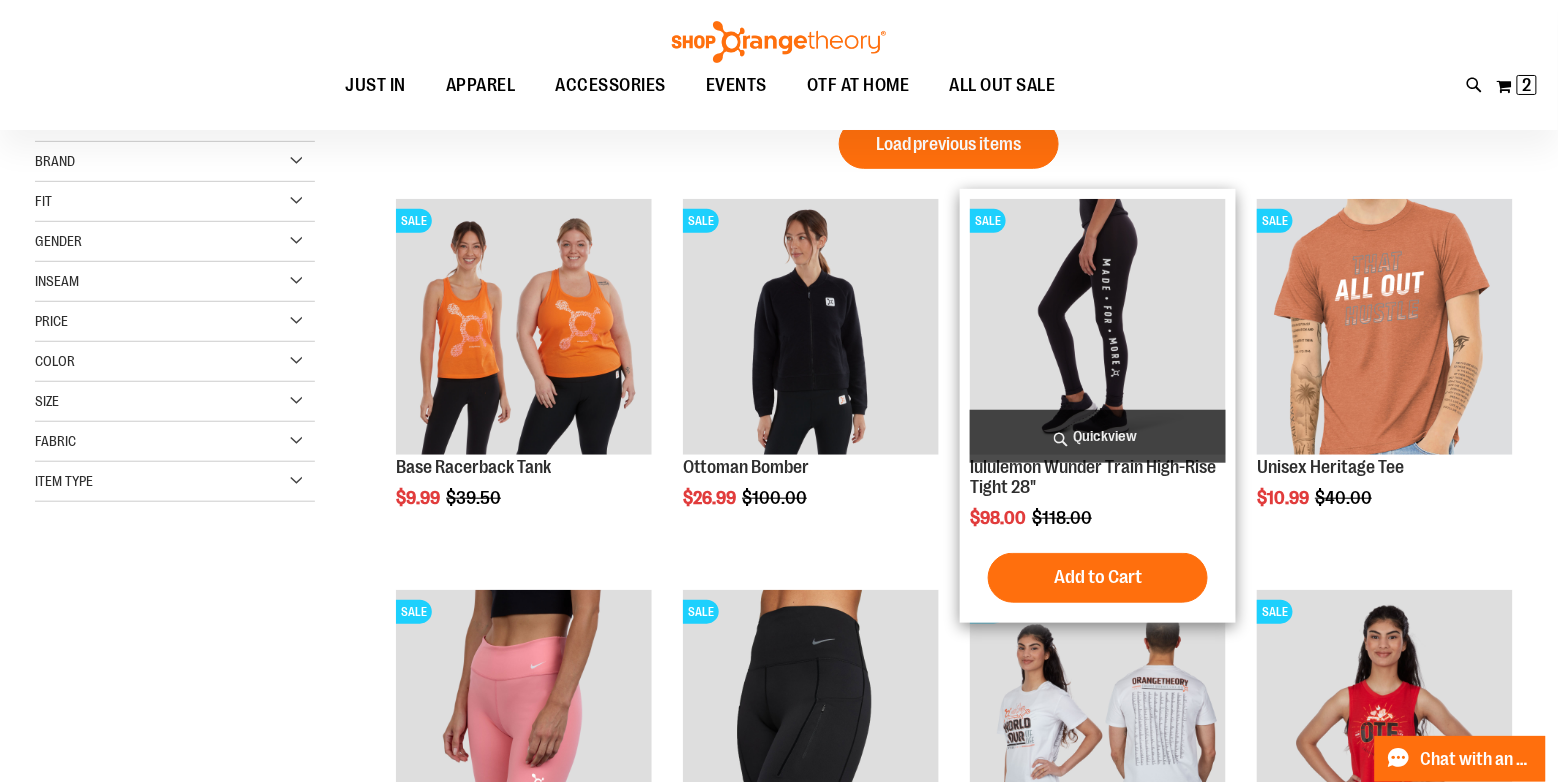 click at bounding box center (1098, 327) 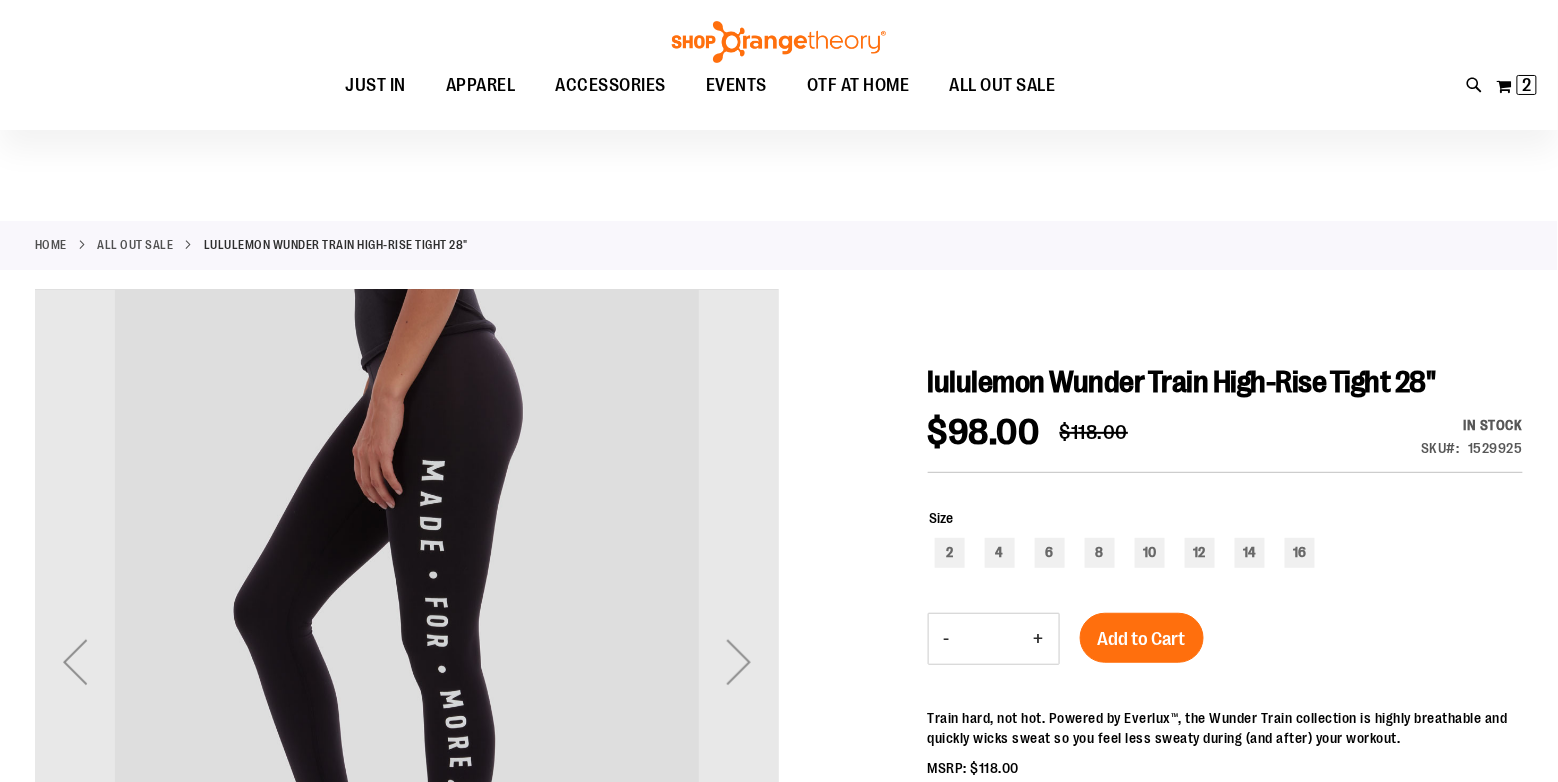 scroll, scrollTop: 200, scrollLeft: 0, axis: vertical 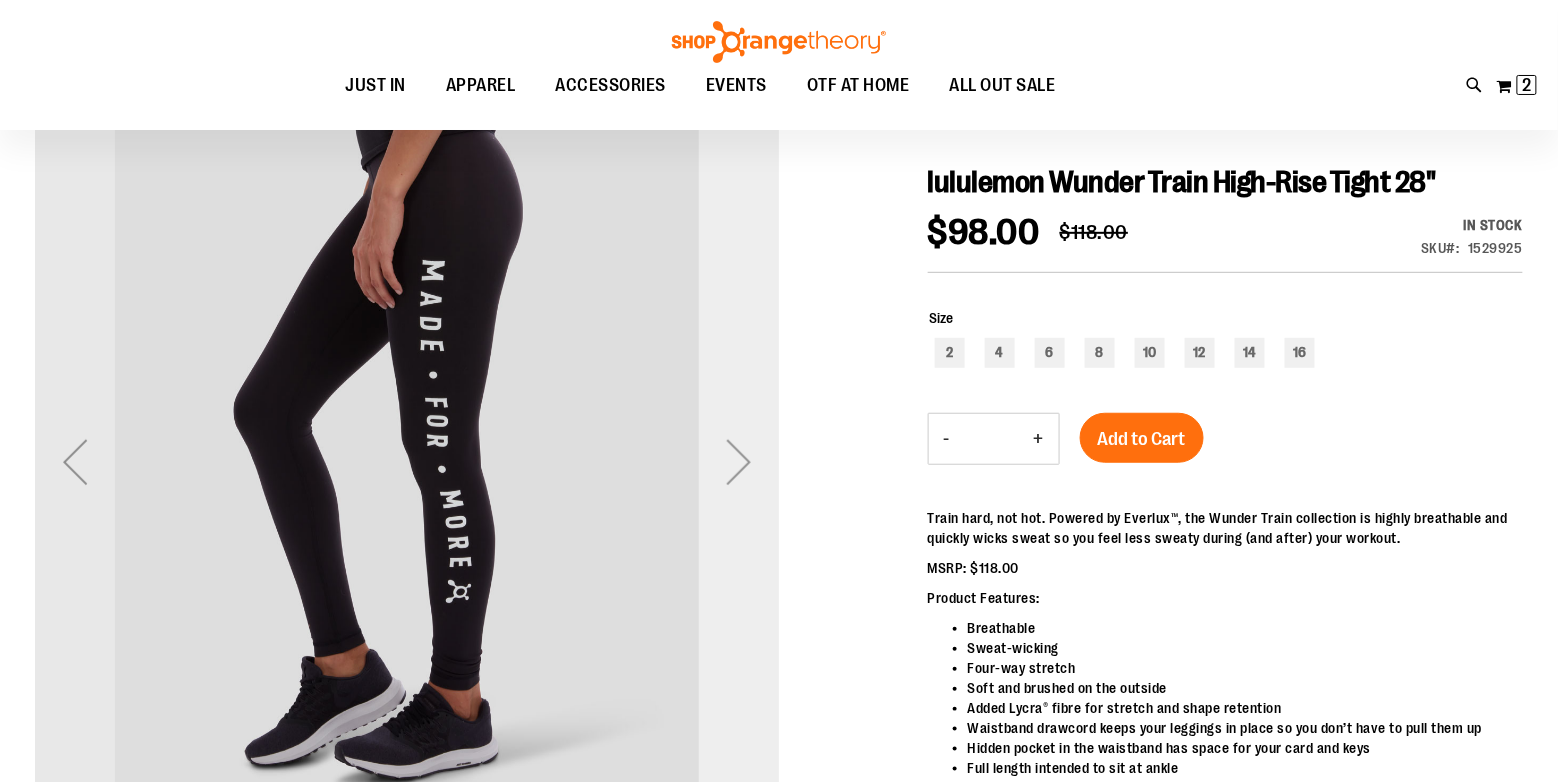 type on "**********" 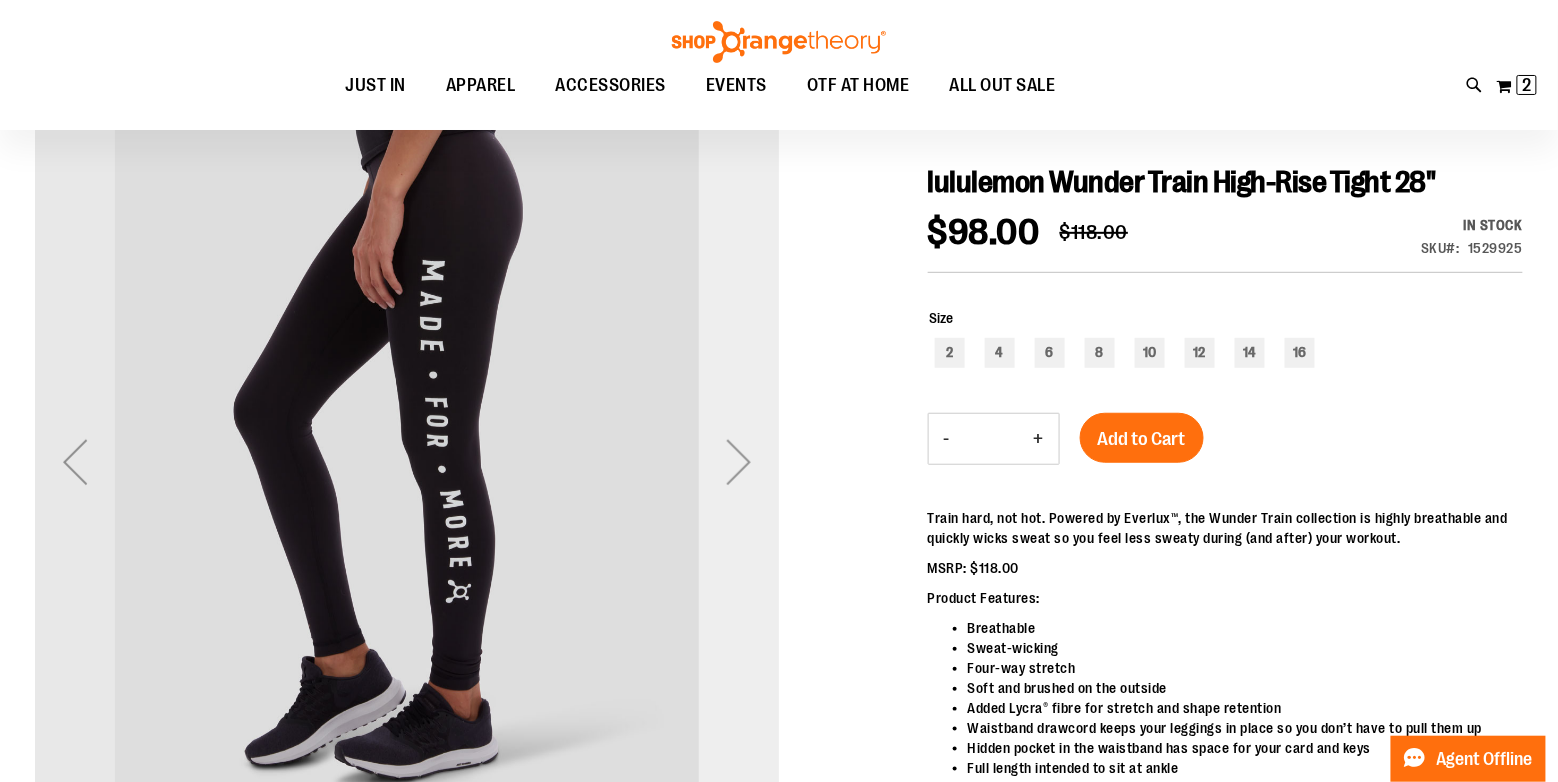click at bounding box center (739, 462) 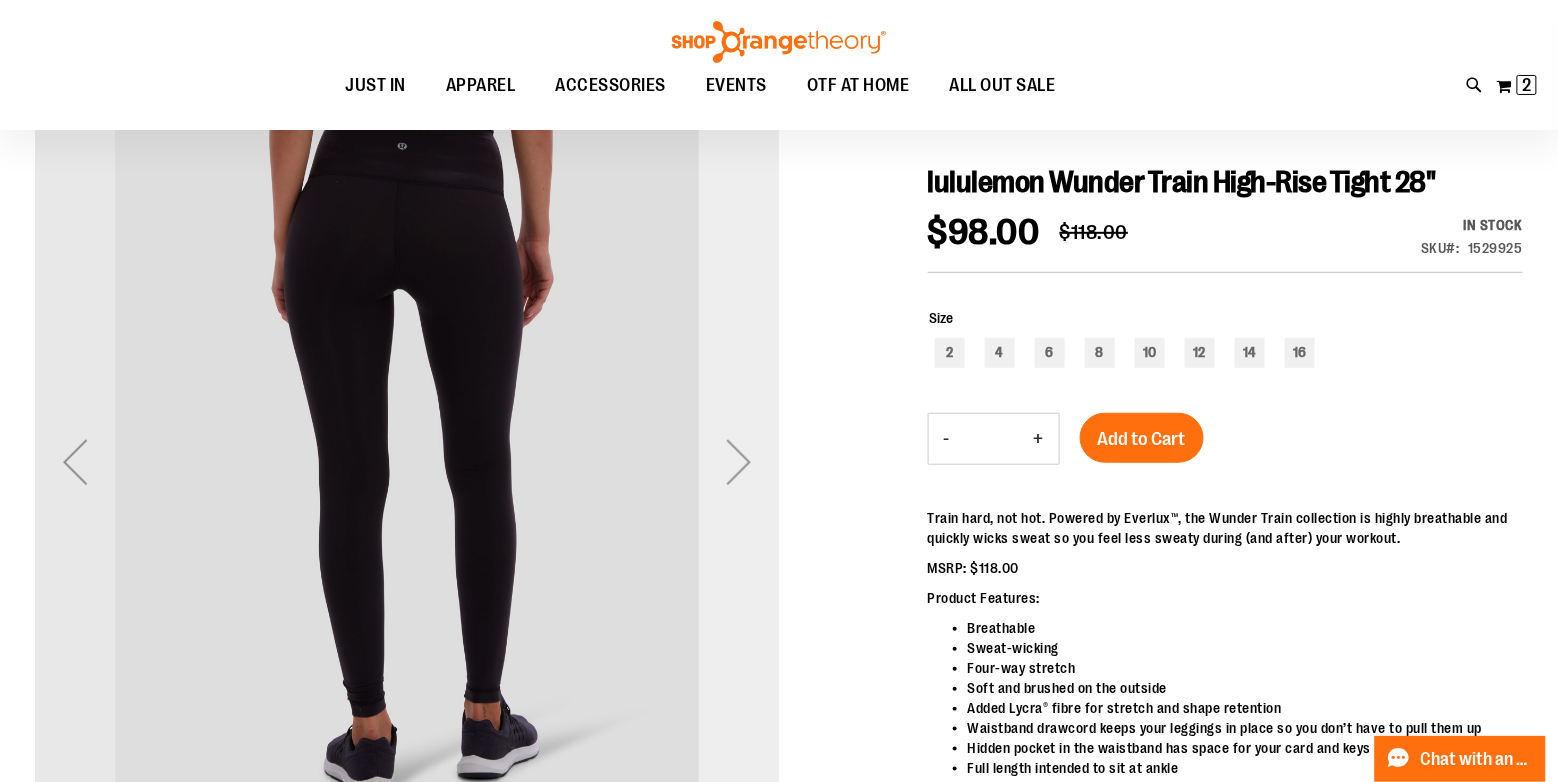 click at bounding box center (739, 462) 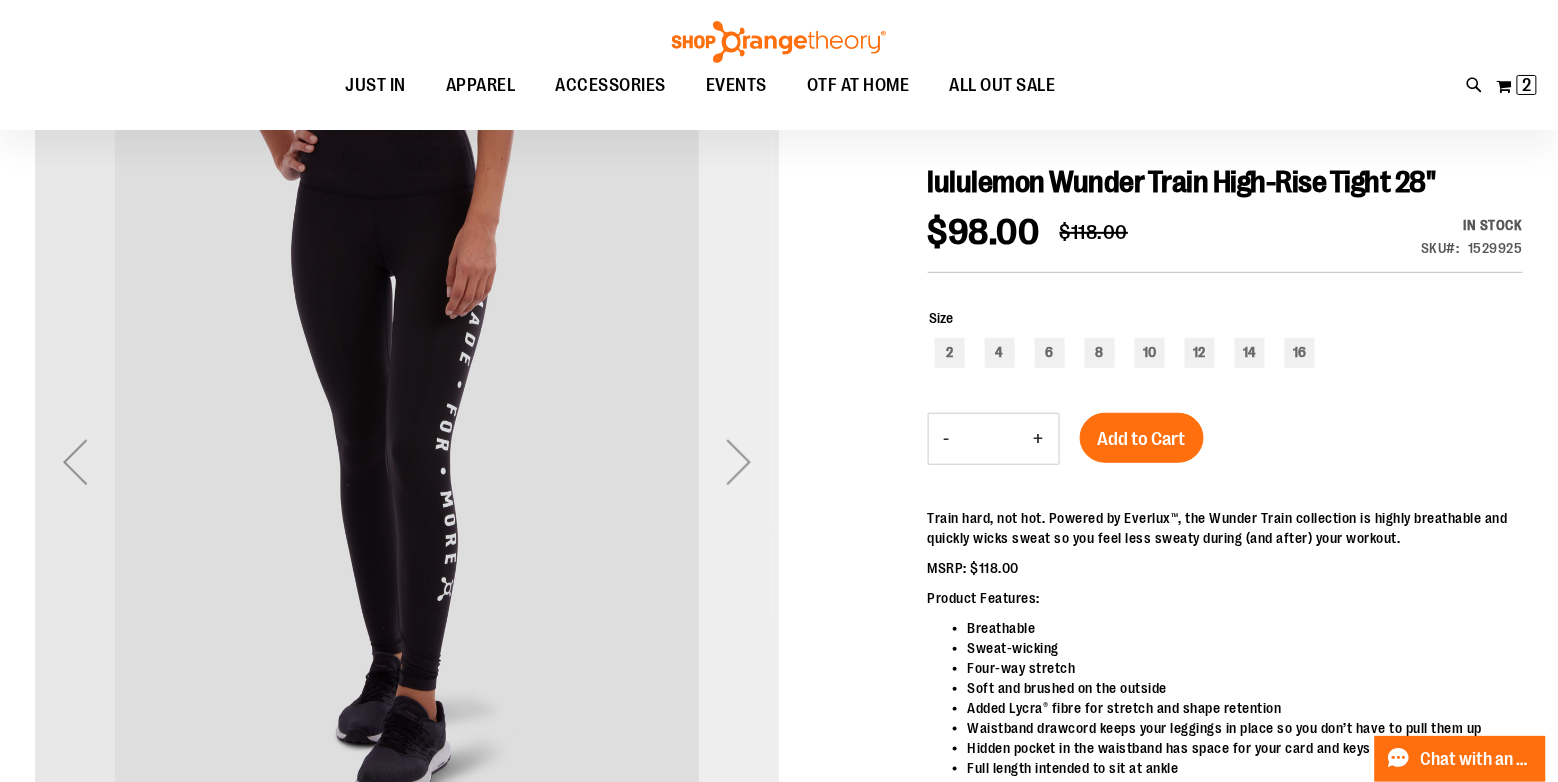 click at bounding box center (739, 462) 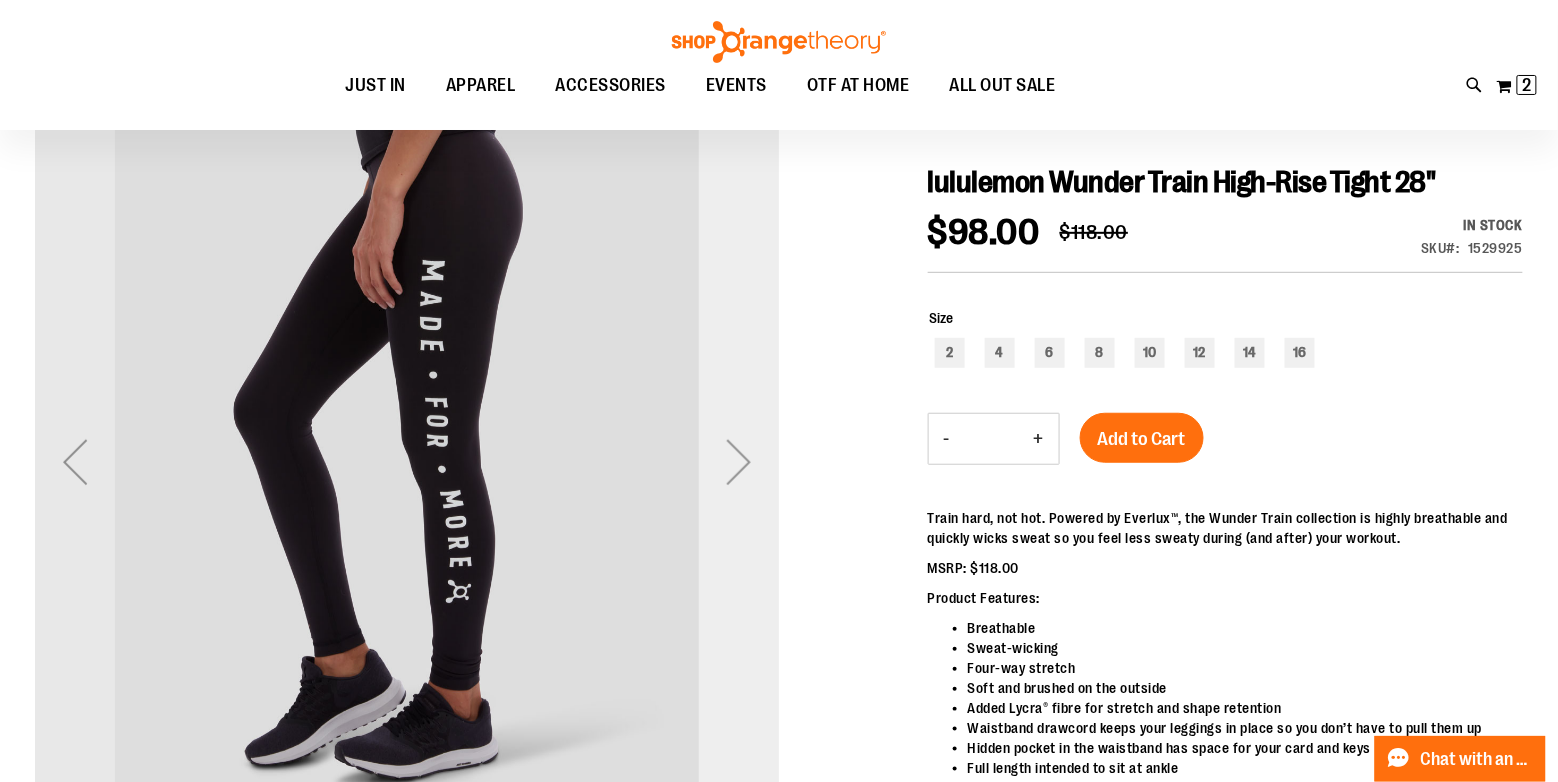 click at bounding box center (739, 462) 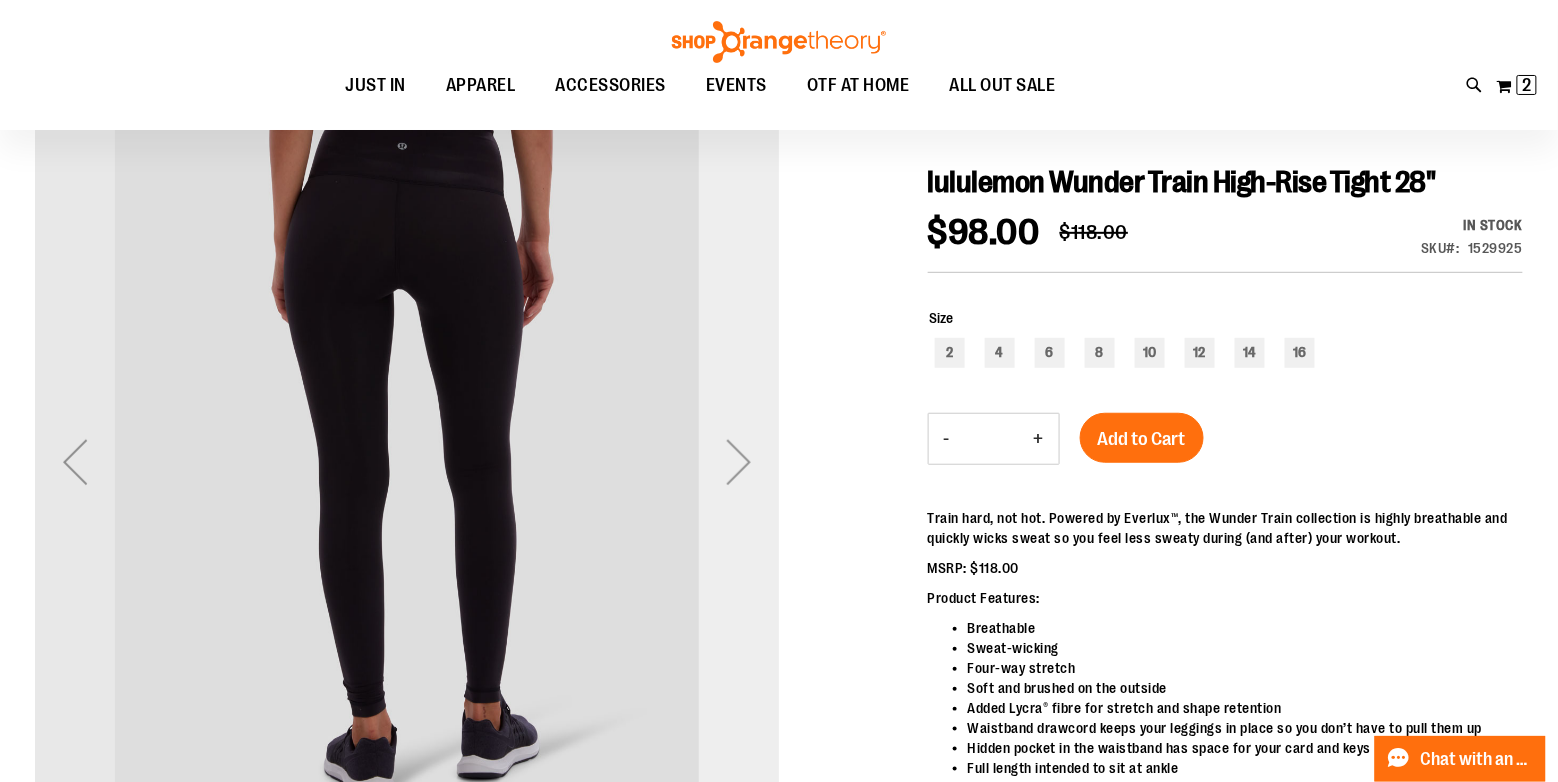 click at bounding box center (739, 462) 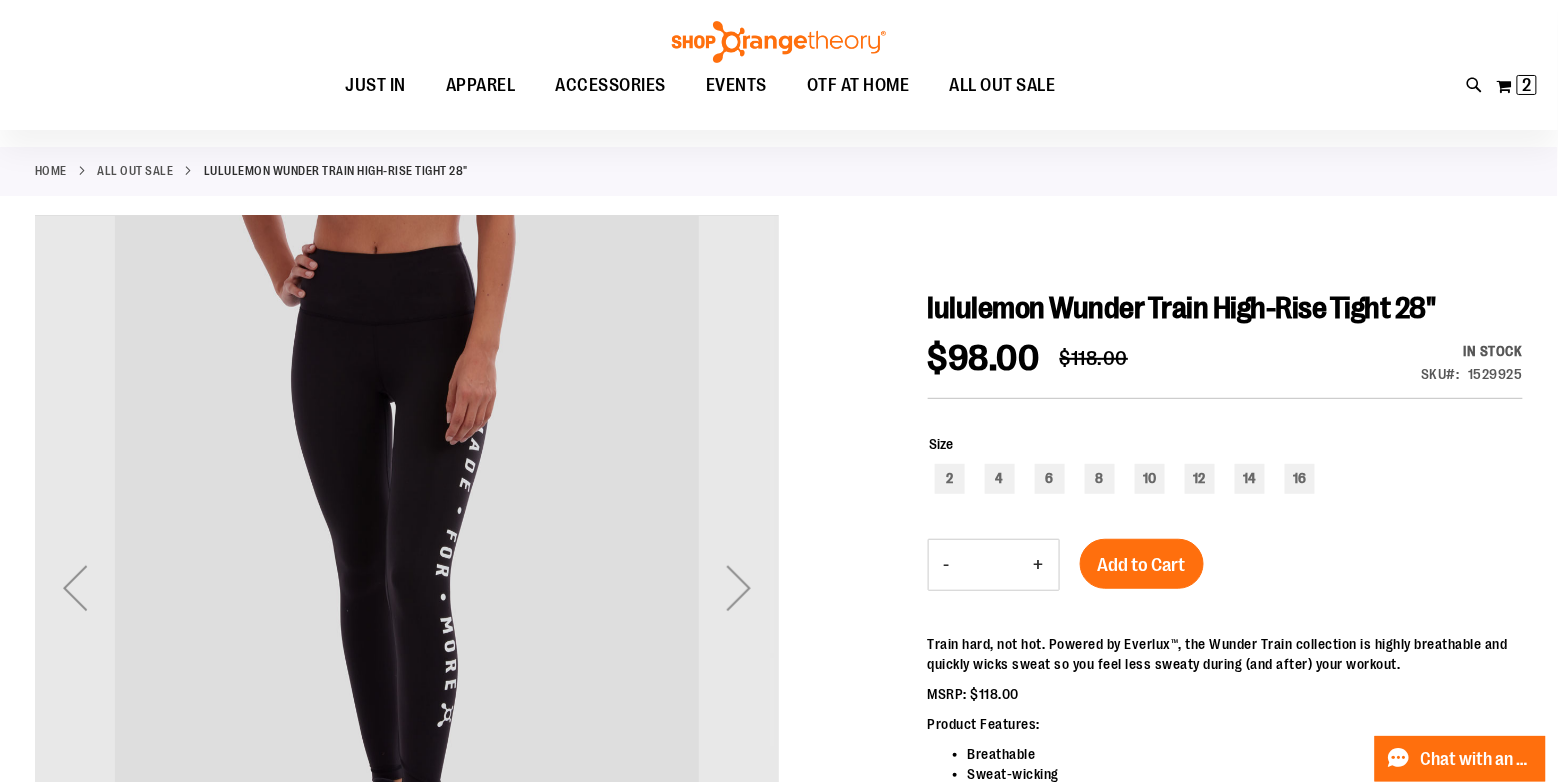 scroll, scrollTop: 0, scrollLeft: 0, axis: both 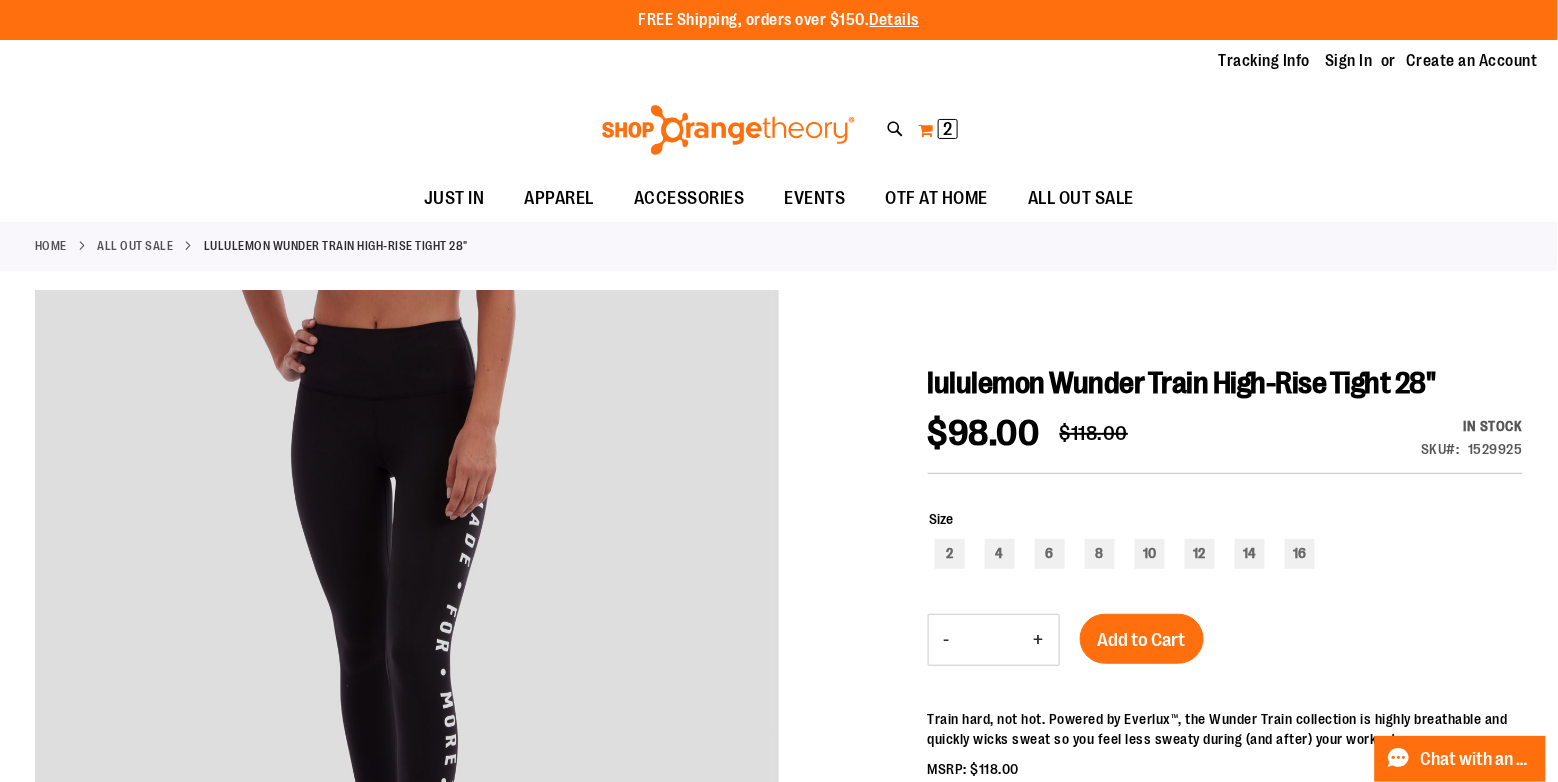 click on "2
2
items" at bounding box center [948, 129] 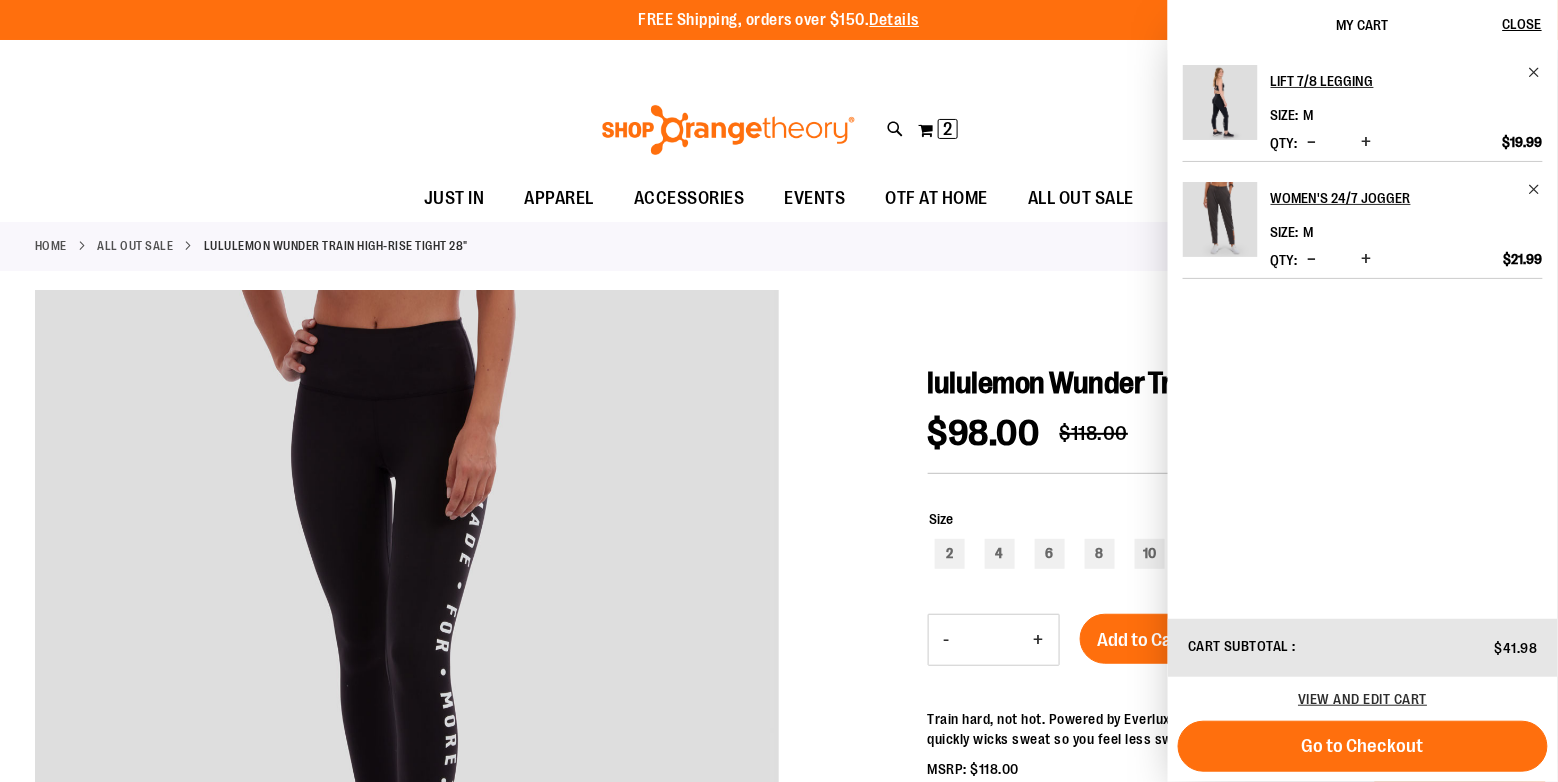 click at bounding box center [1220, 102] 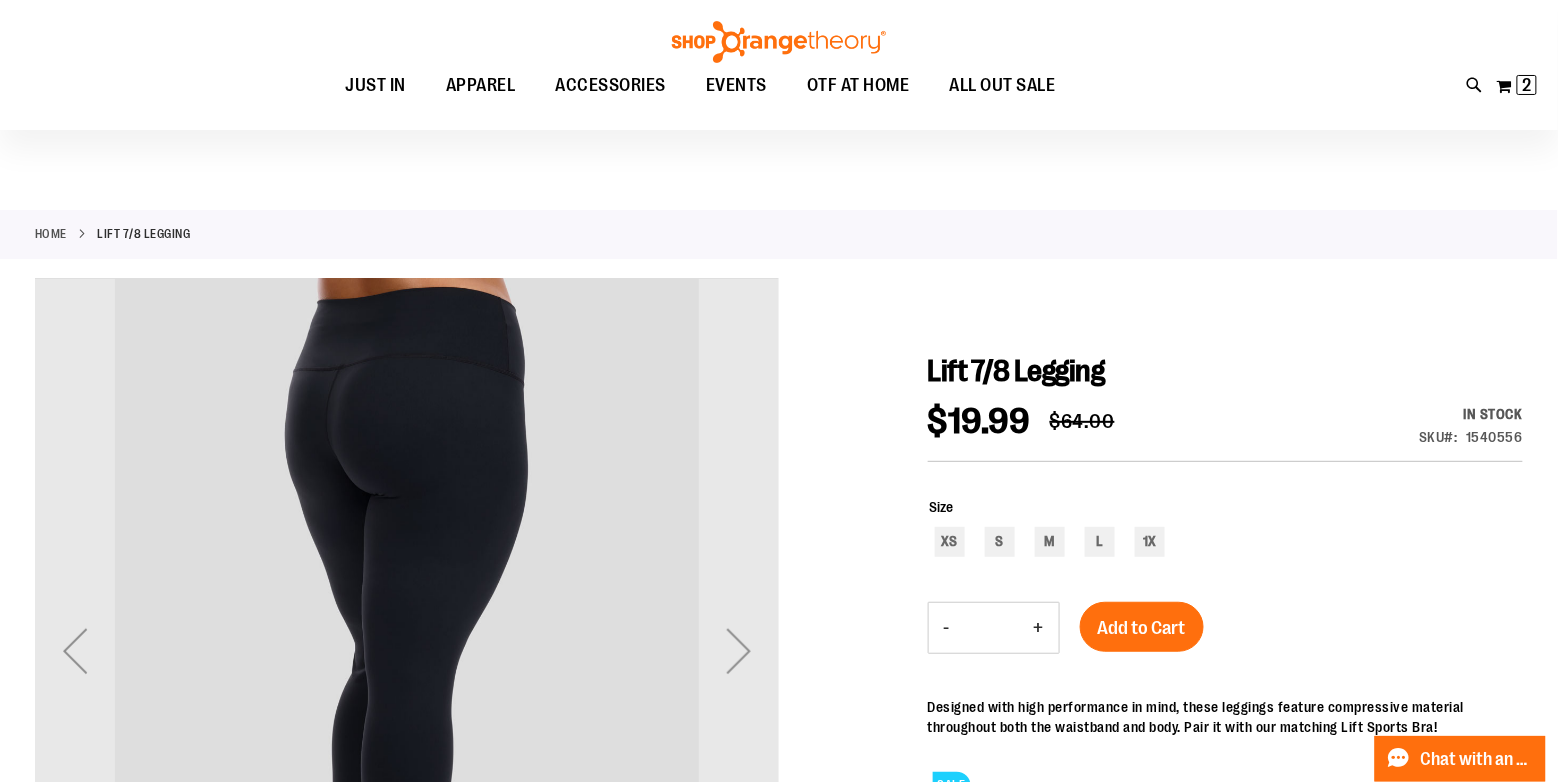 scroll, scrollTop: 0, scrollLeft: 0, axis: both 